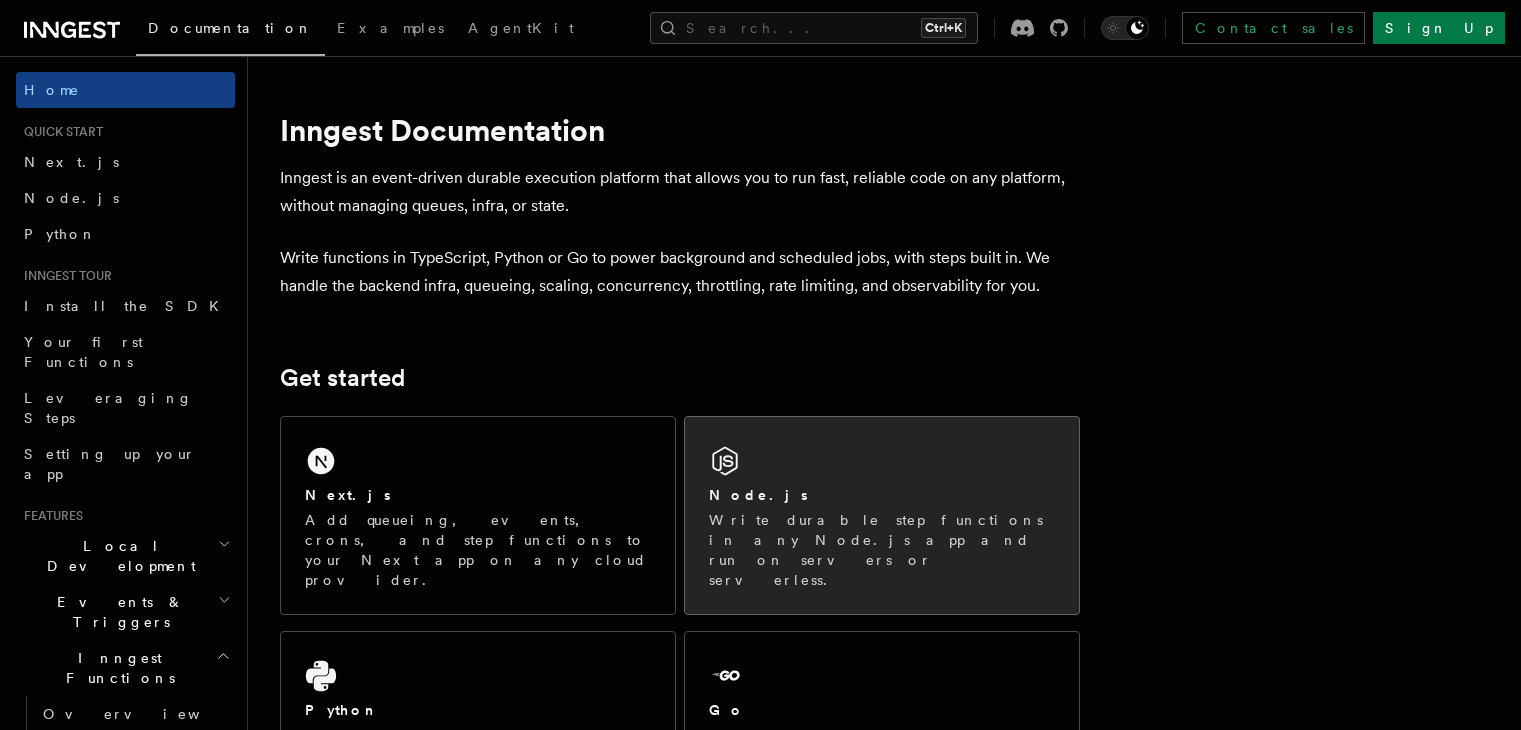scroll, scrollTop: 0, scrollLeft: 0, axis: both 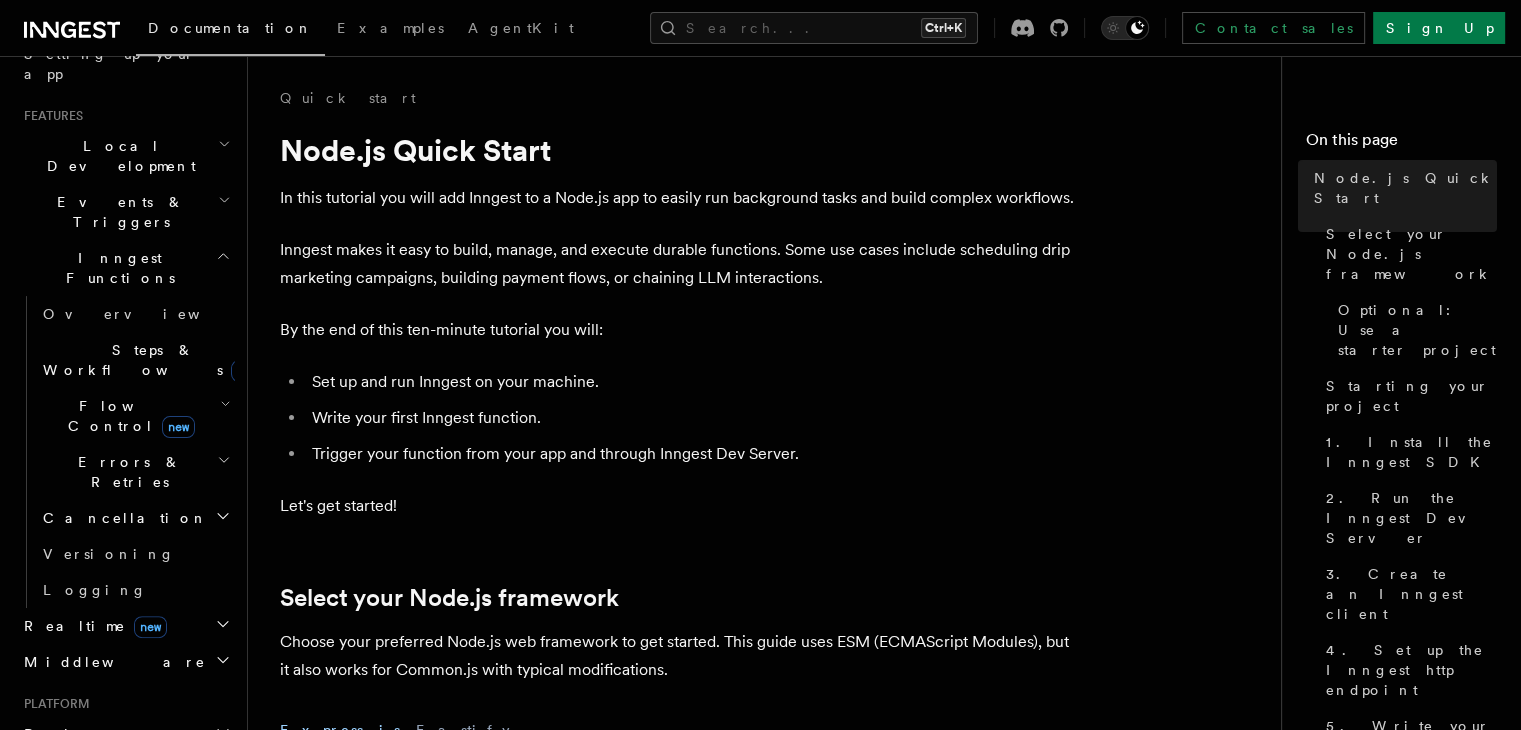click on "Realtime new" at bounding box center (125, 626) 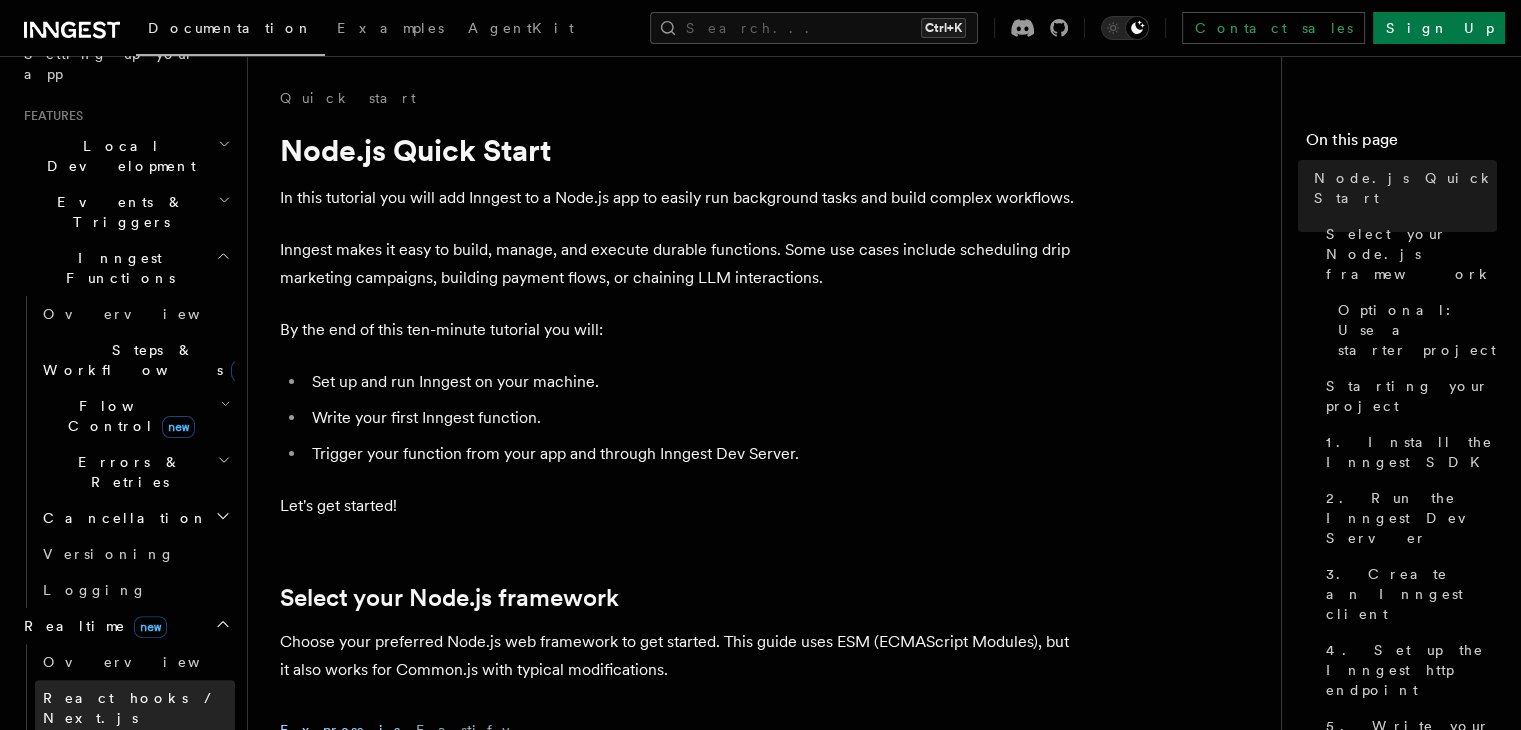 click on "React hooks / Next.js" at bounding box center (131, 708) 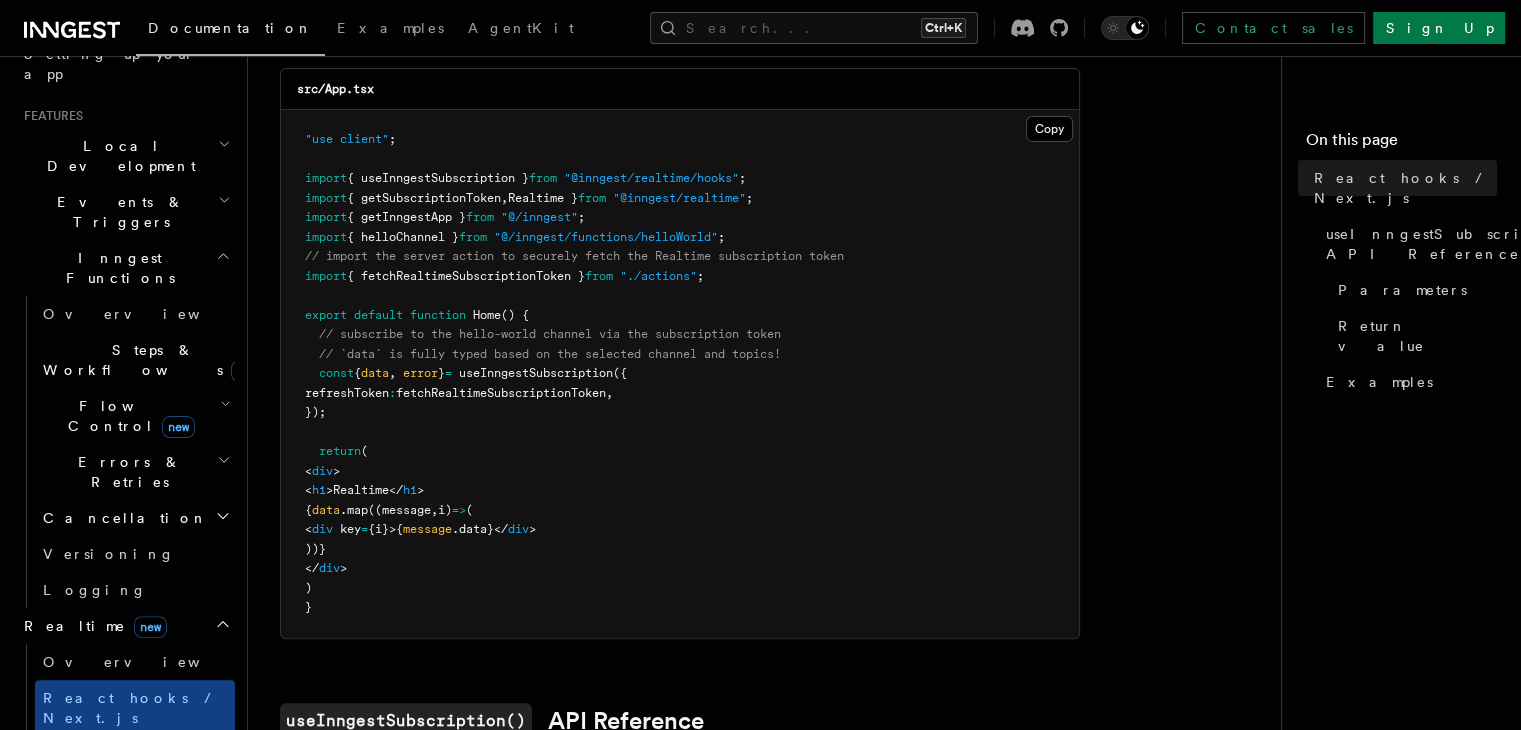 scroll, scrollTop: 1000, scrollLeft: 0, axis: vertical 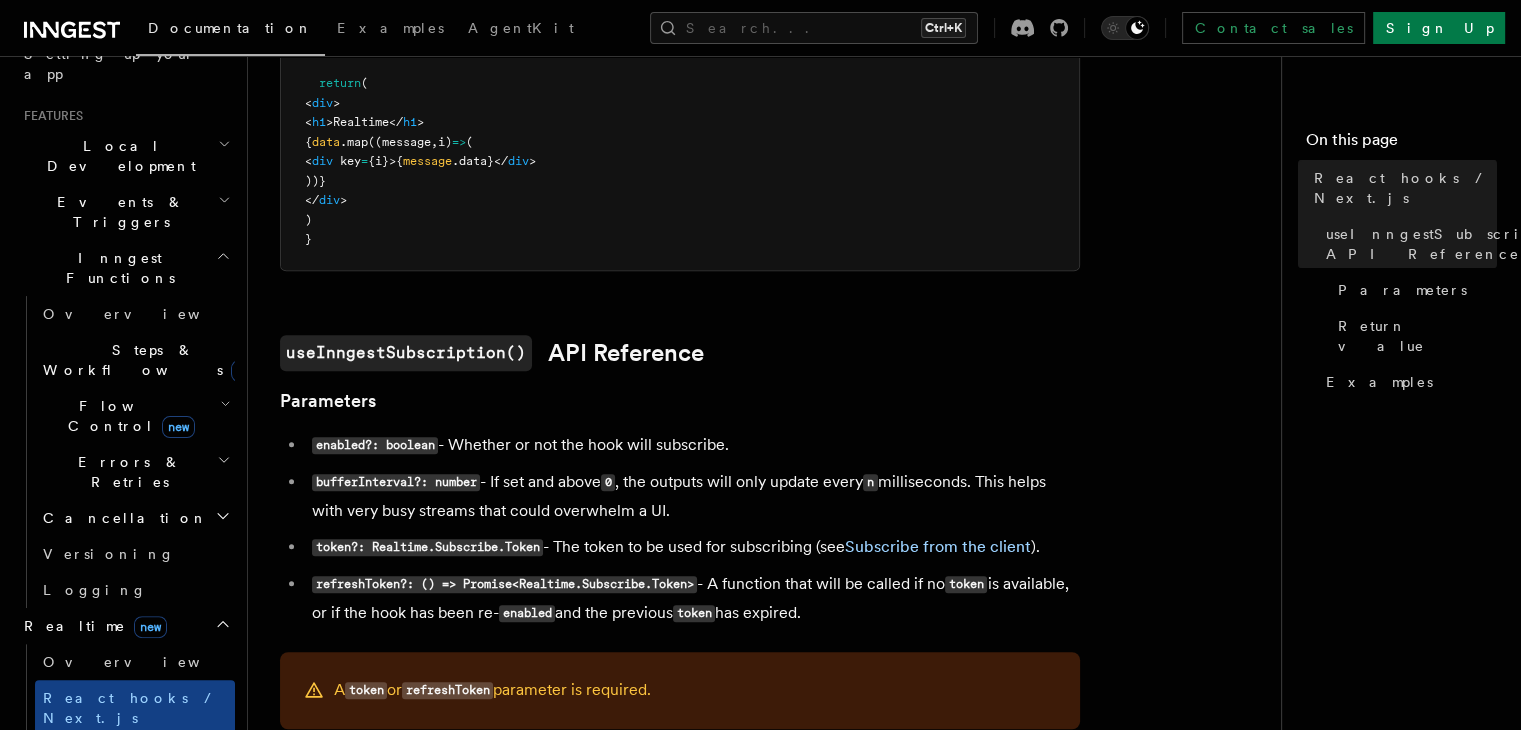 click on "Realtime new" at bounding box center (125, 626) 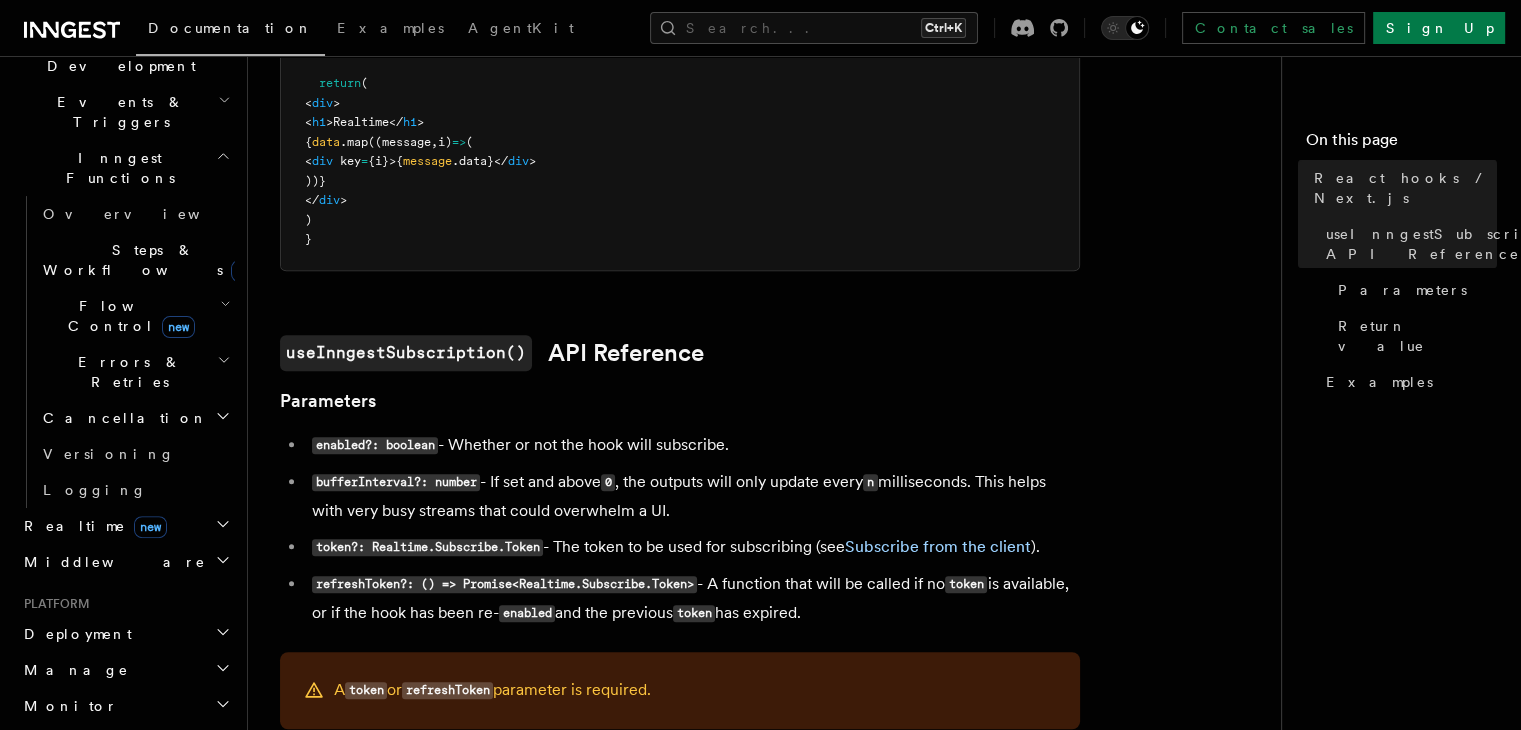scroll, scrollTop: 300, scrollLeft: 0, axis: vertical 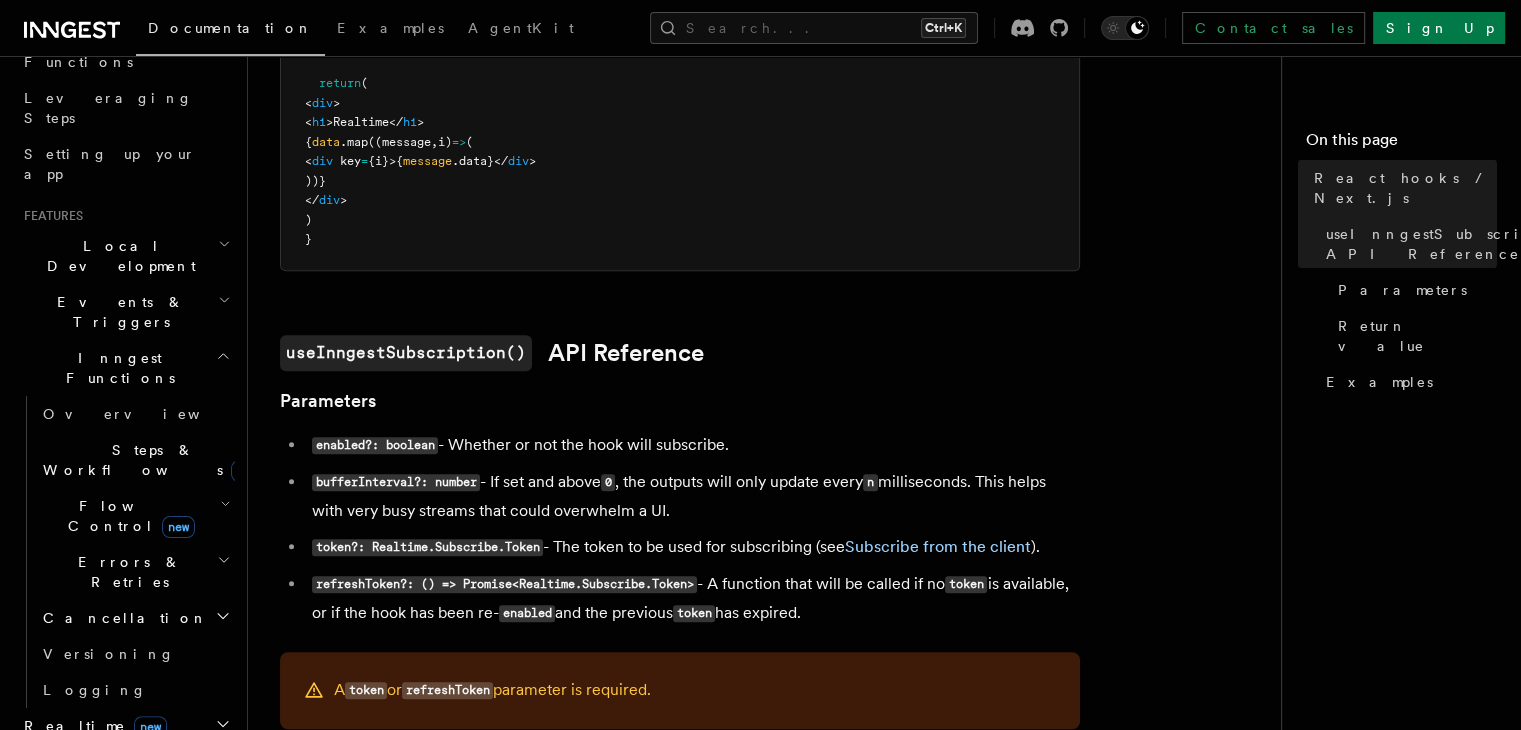 click on "Errors & Retries" at bounding box center [135, 572] 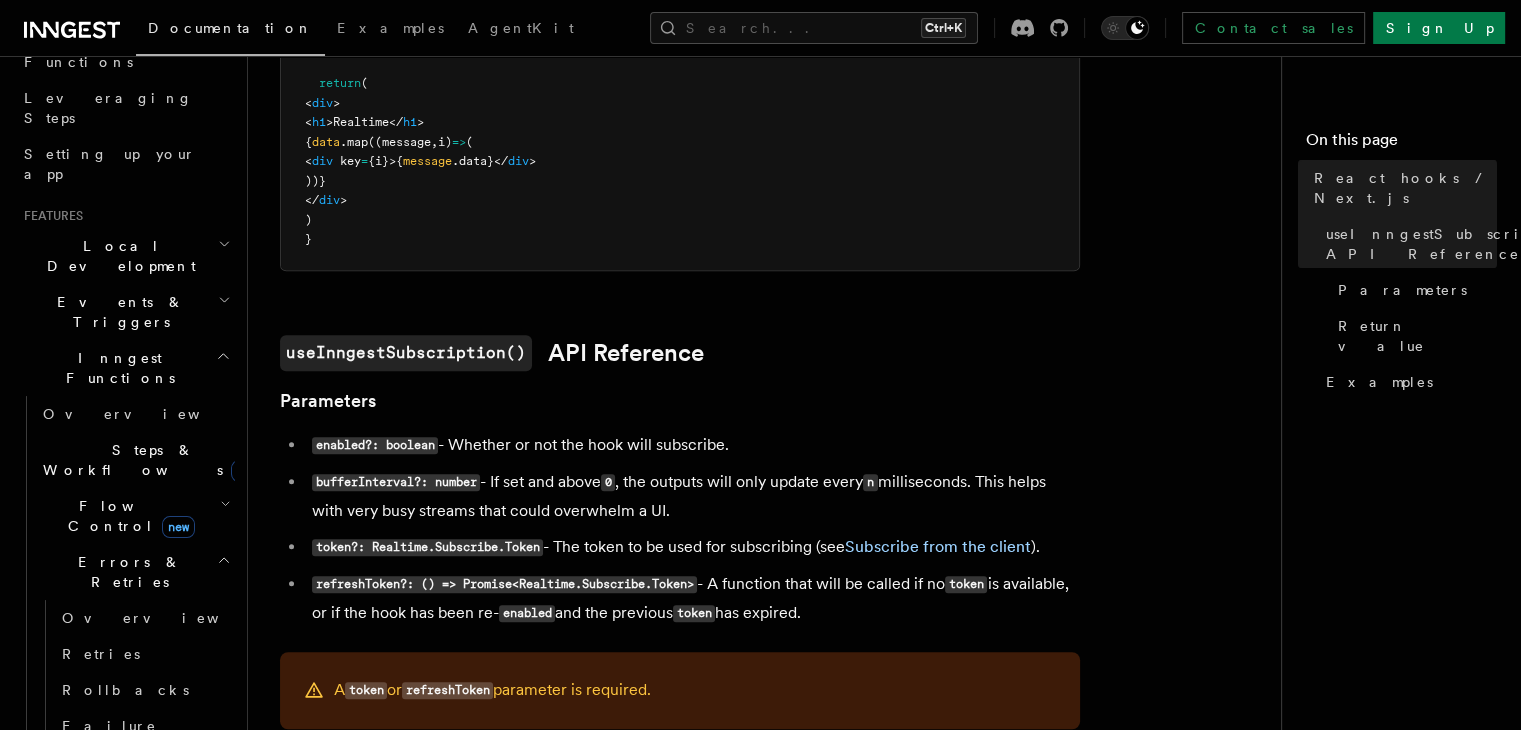 click on "Errors & Retries" at bounding box center [135, 572] 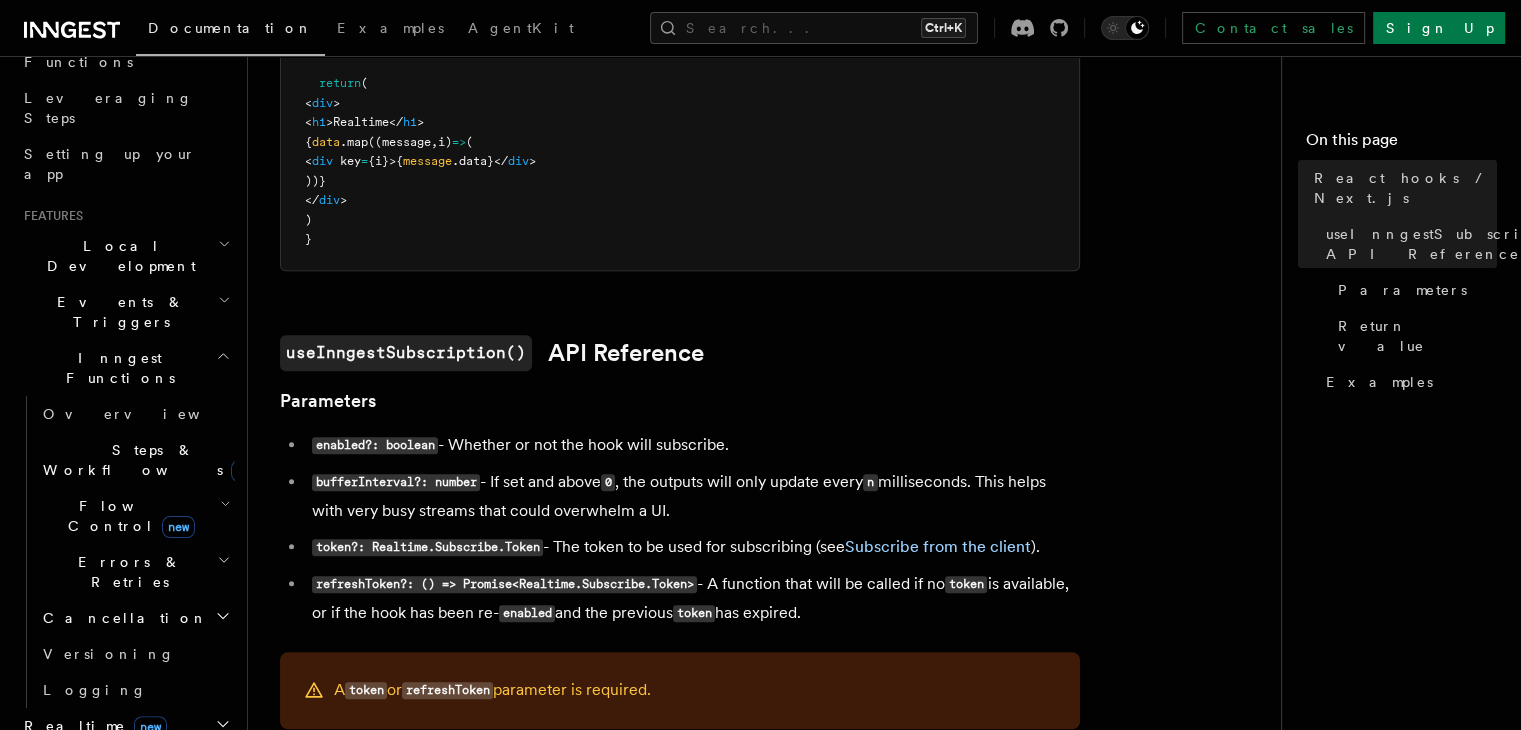 click on "Cancellation" at bounding box center (135, 618) 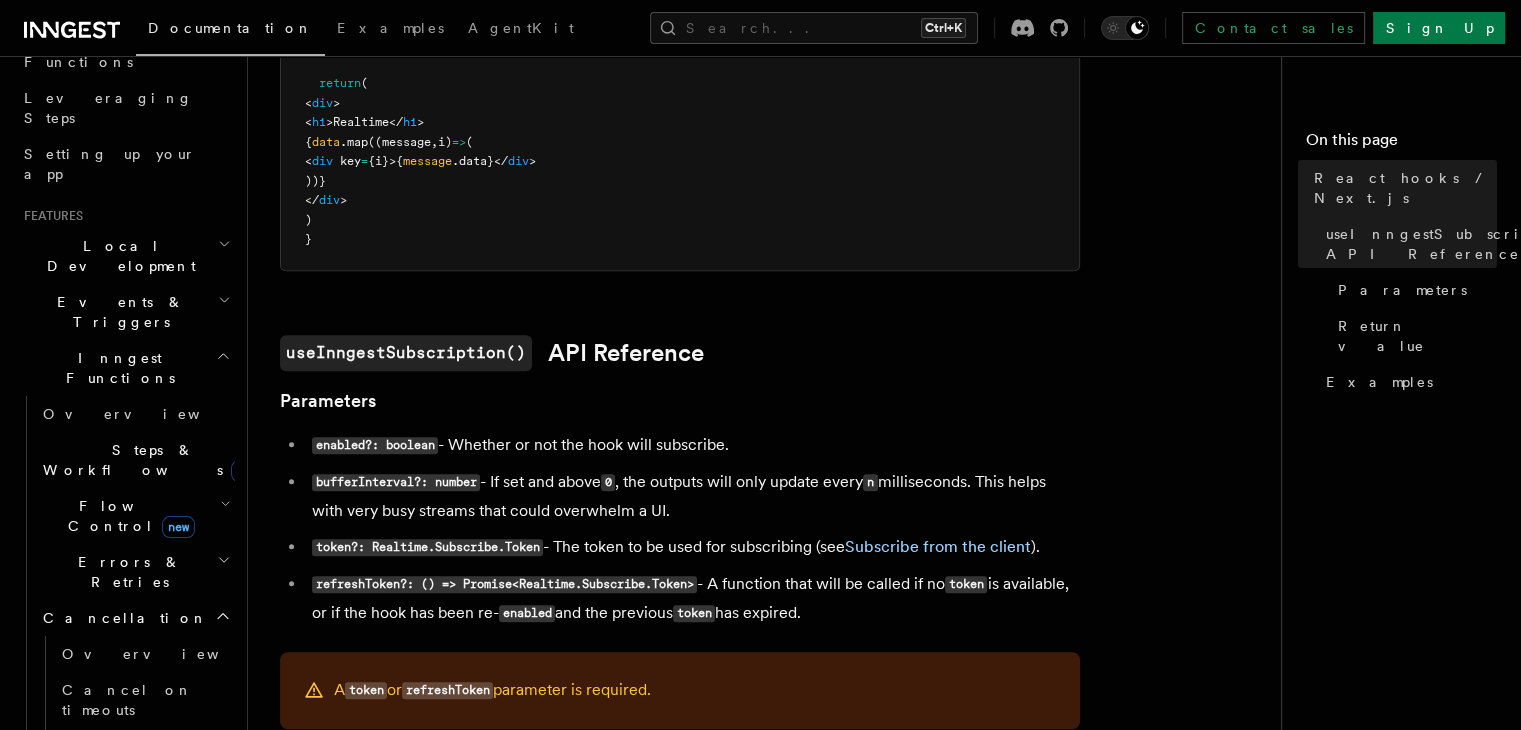 click on "Cancellation" at bounding box center [135, 618] 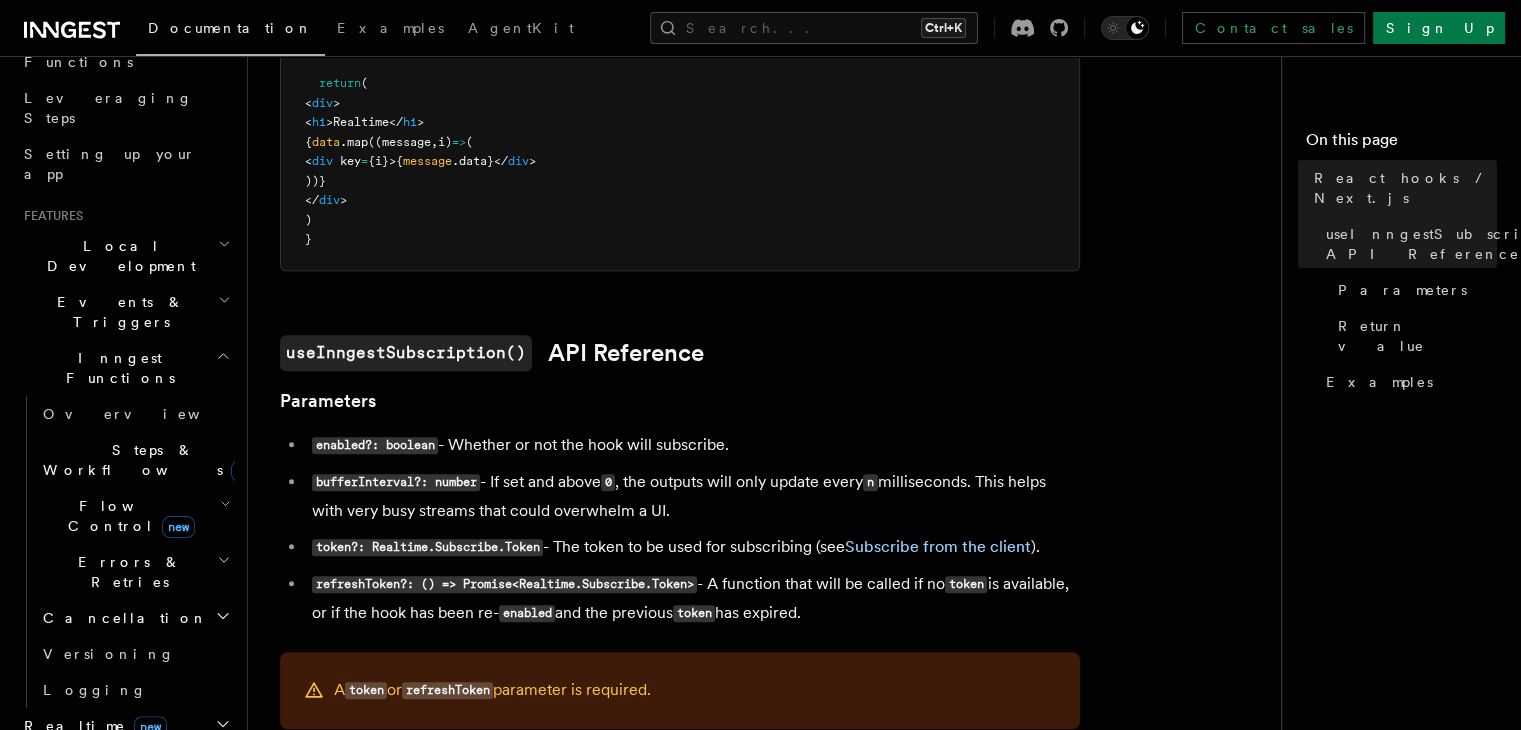 click on "Flow Control new" at bounding box center (135, 516) 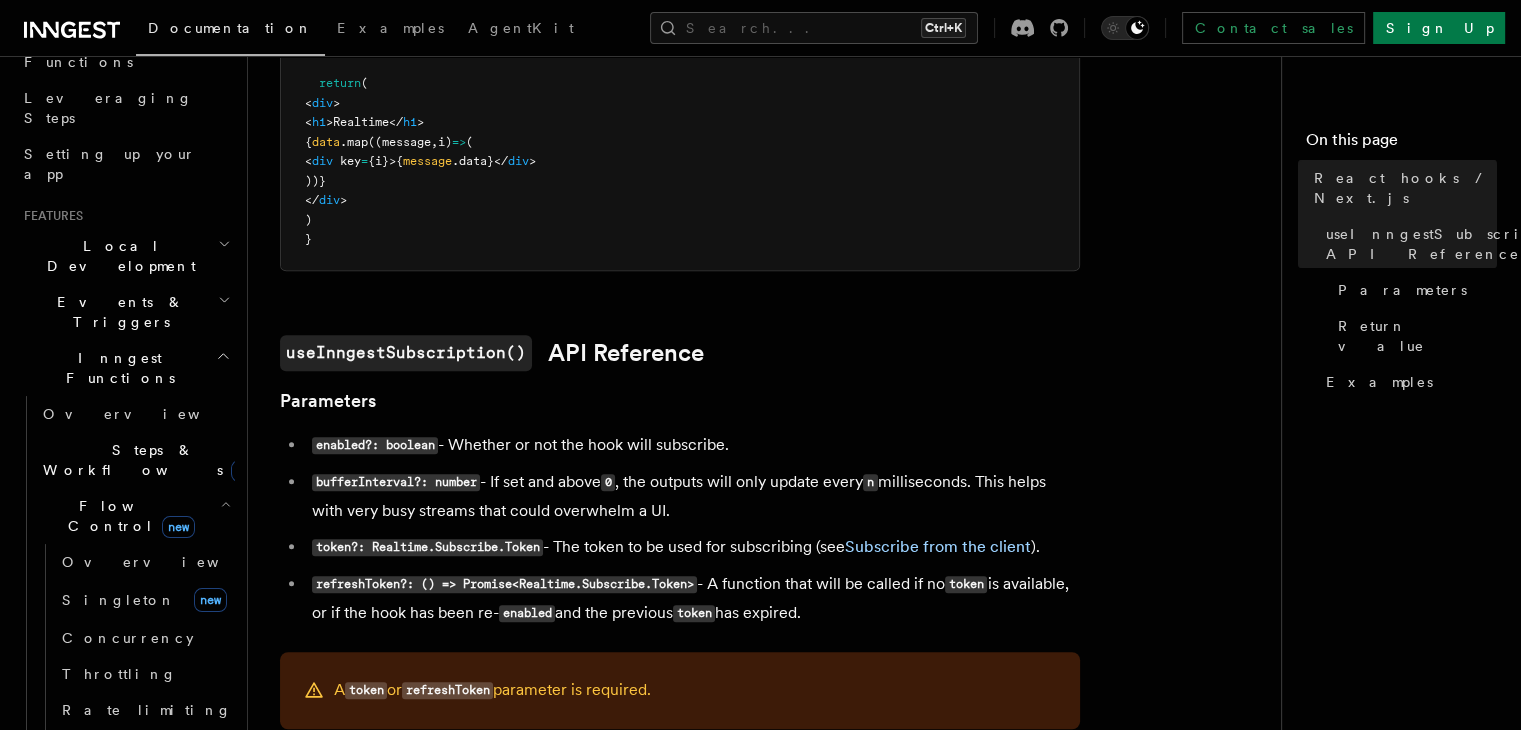 click on "Flow Control new" at bounding box center [127, 516] 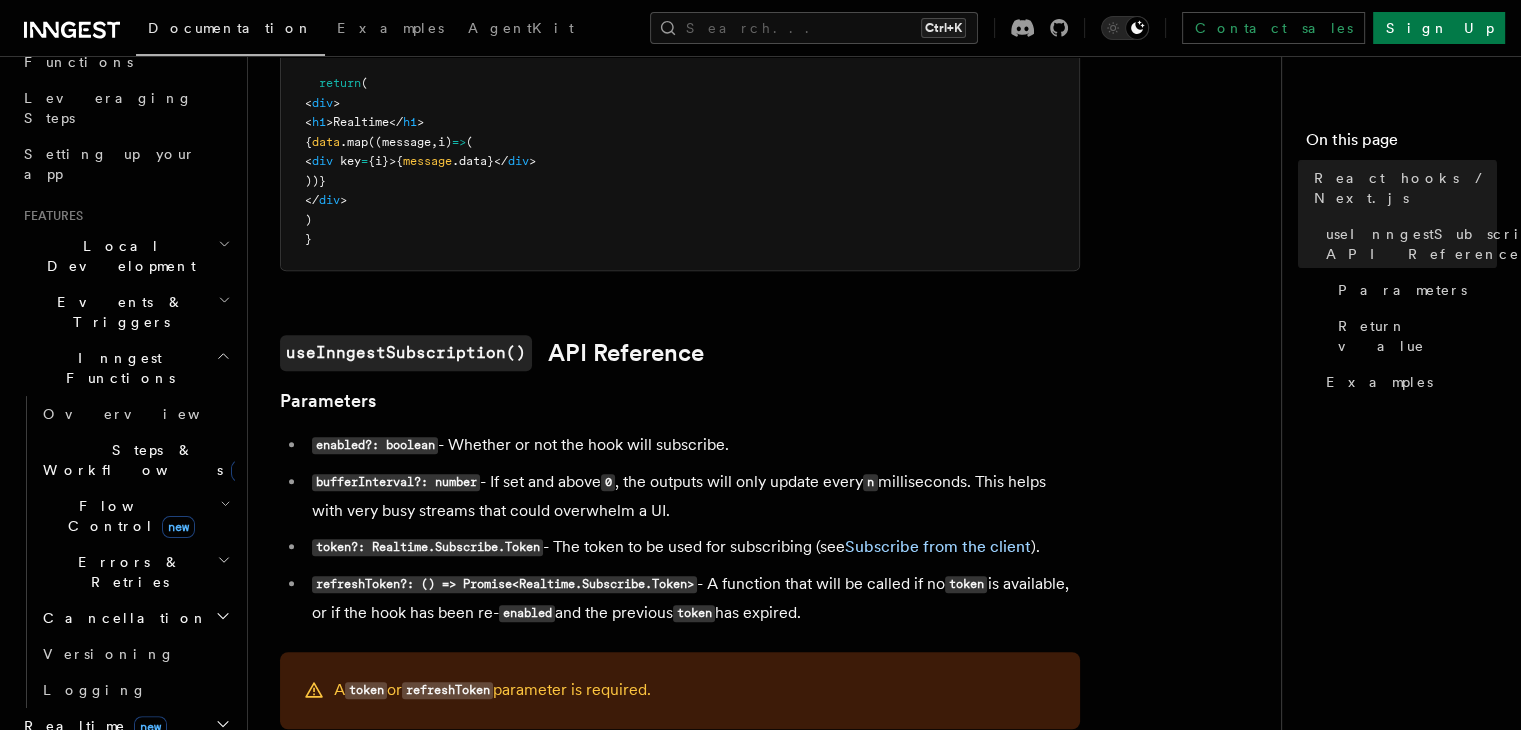 type 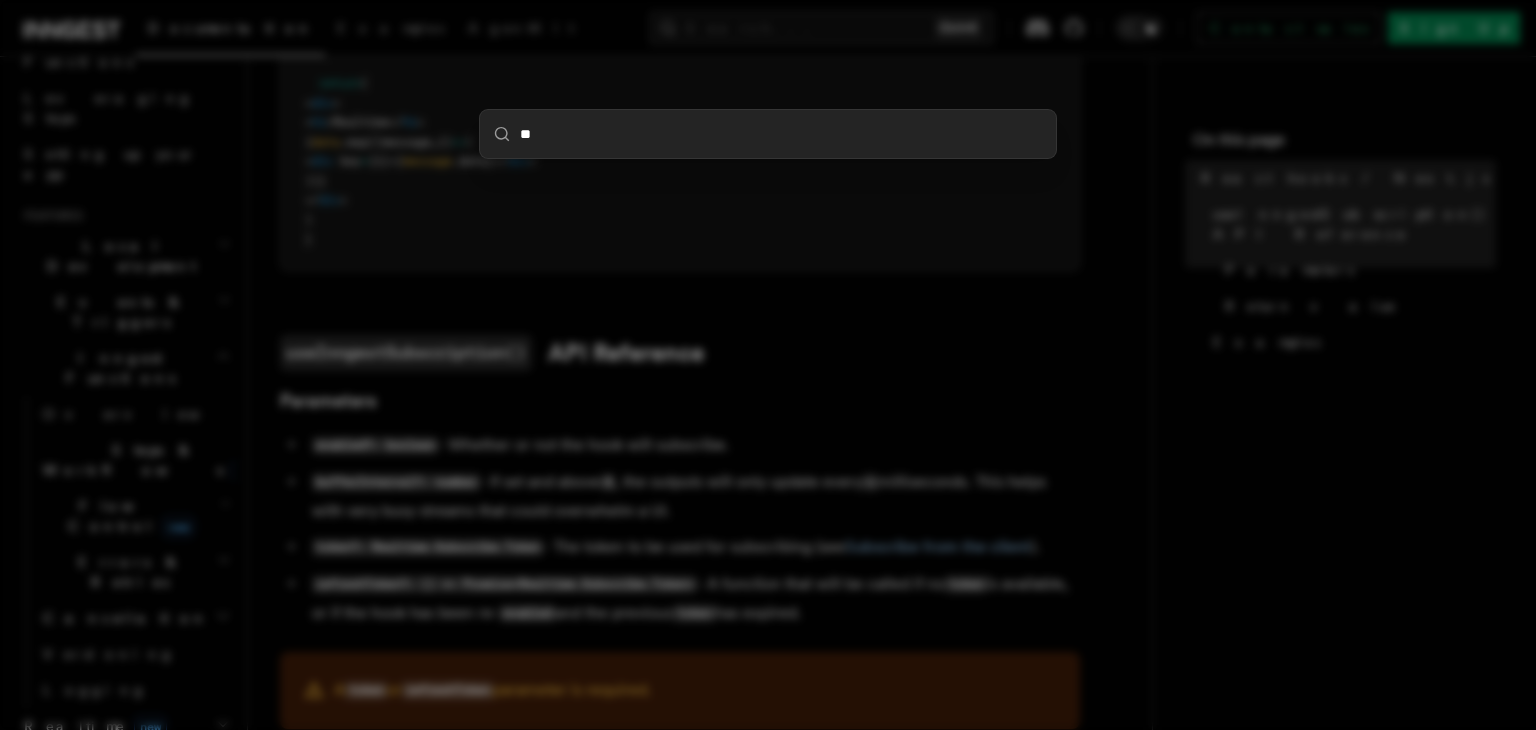 type on "***" 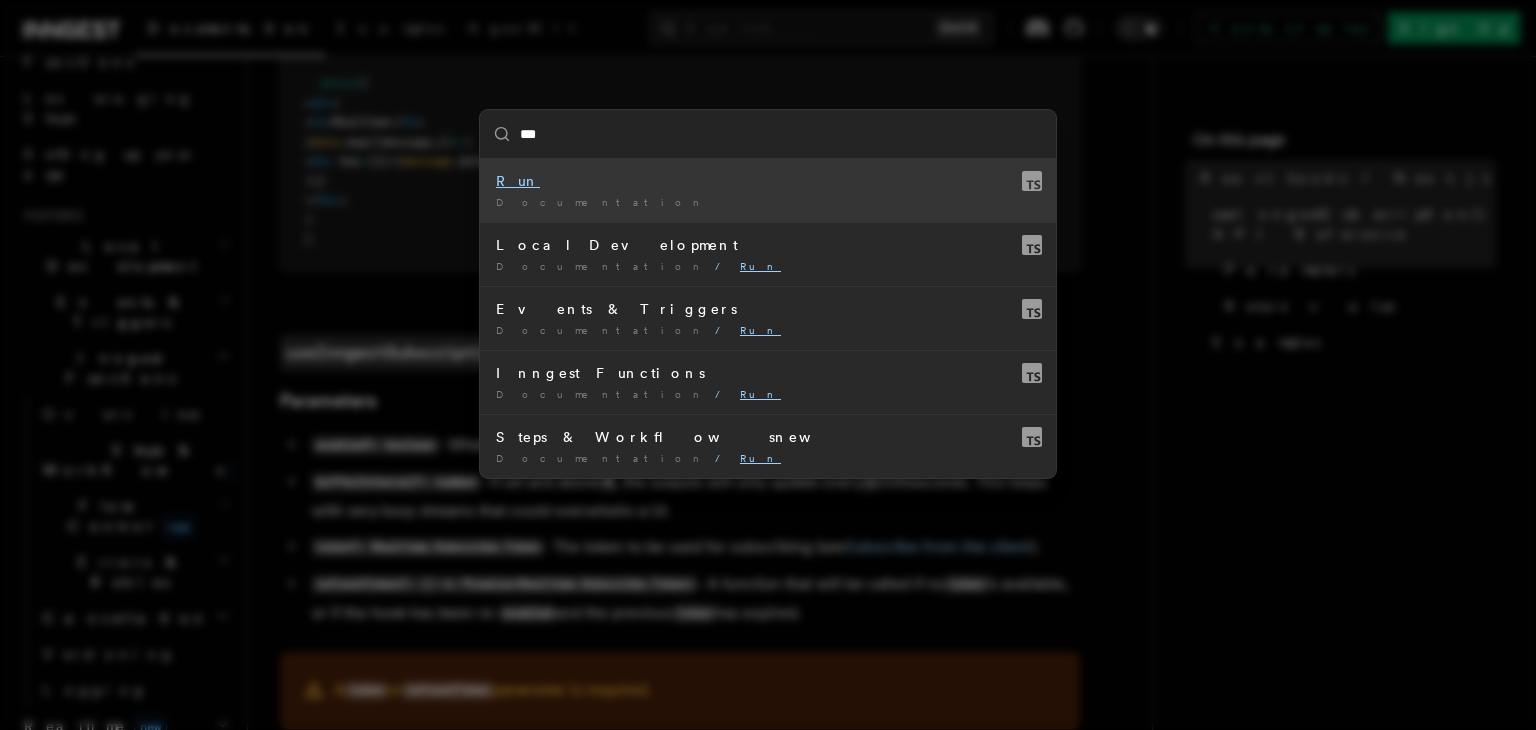 click on "Run" at bounding box center [768, 181] 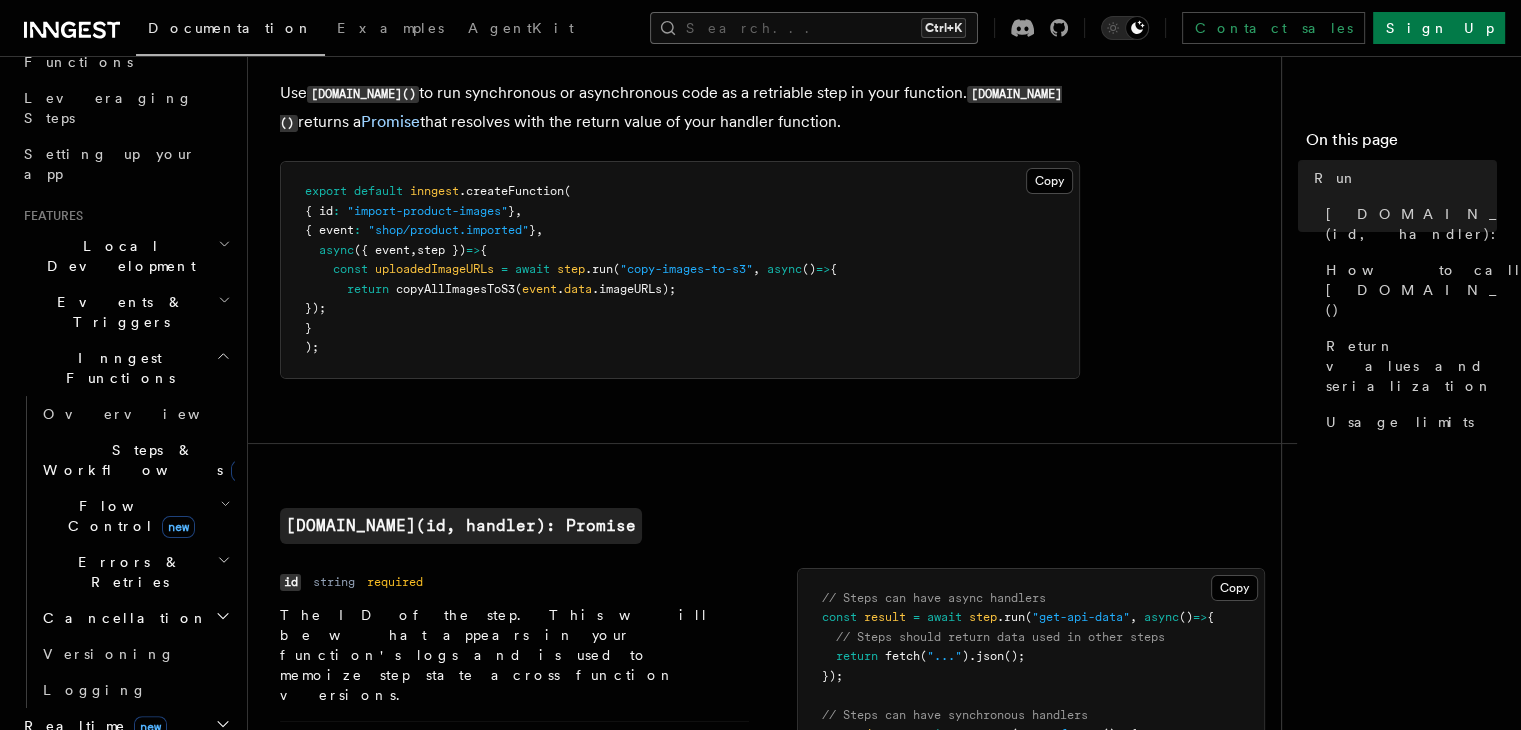 scroll, scrollTop: 0, scrollLeft: 0, axis: both 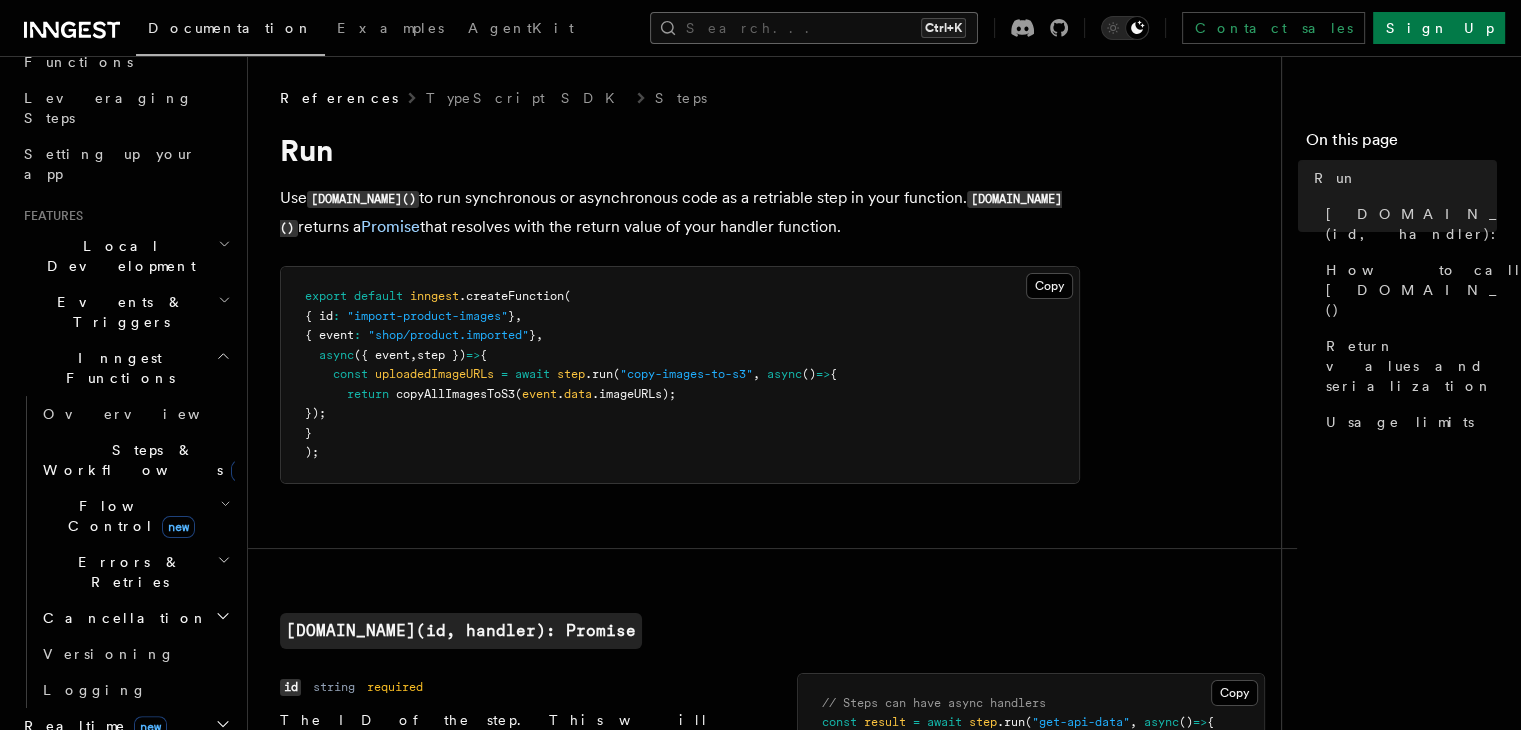 click on "Search... Ctrl+K" at bounding box center (814, 28) 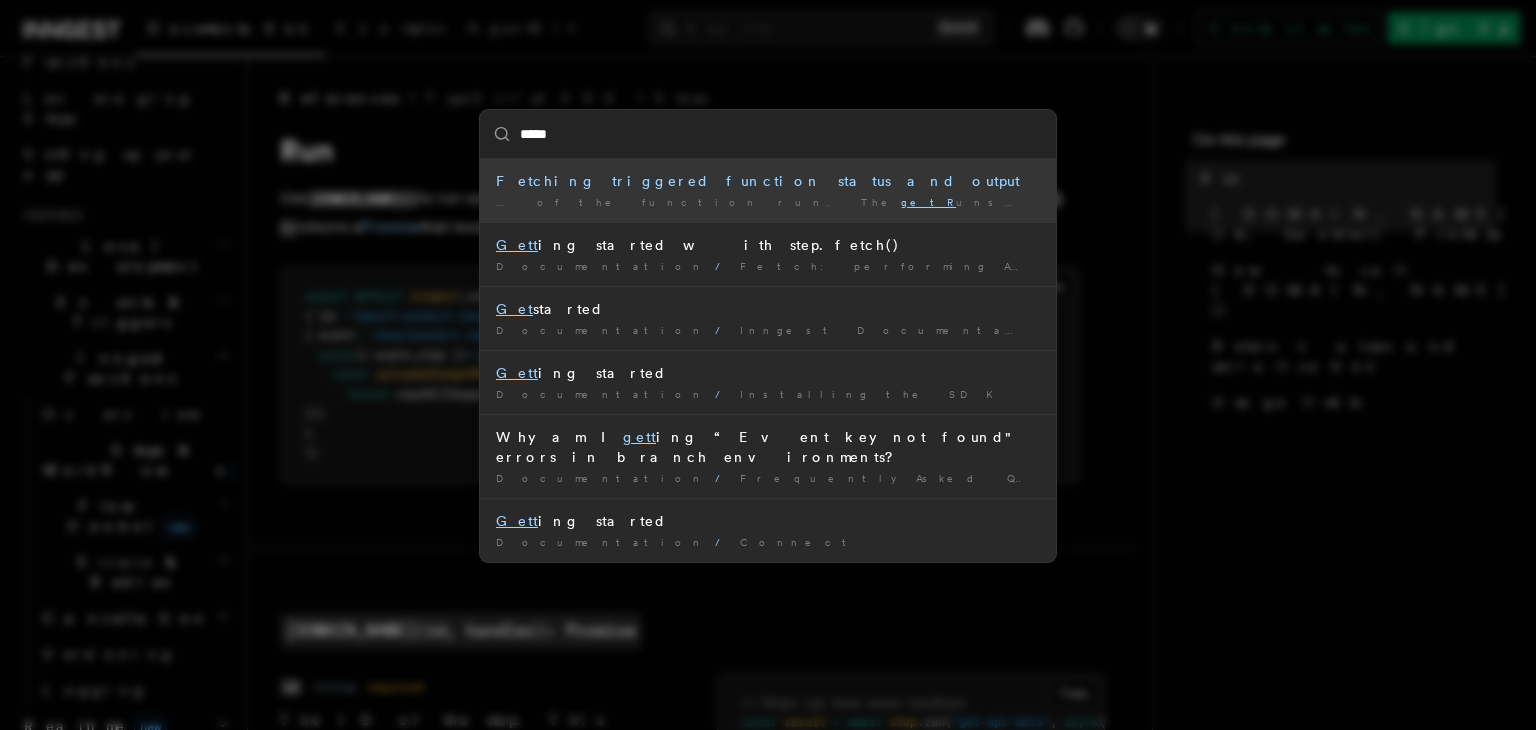type on "******" 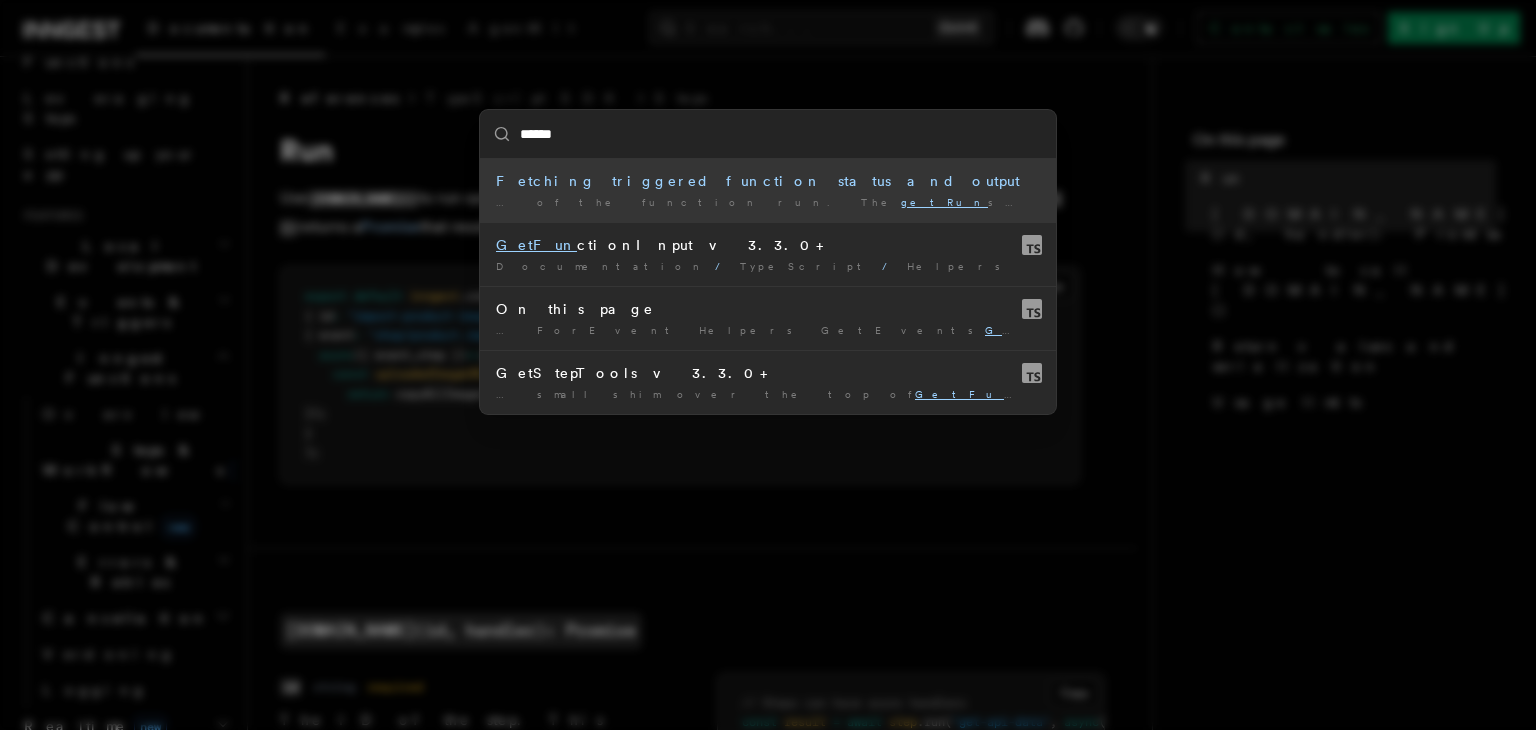 click on "getRun" at bounding box center [944, 202] 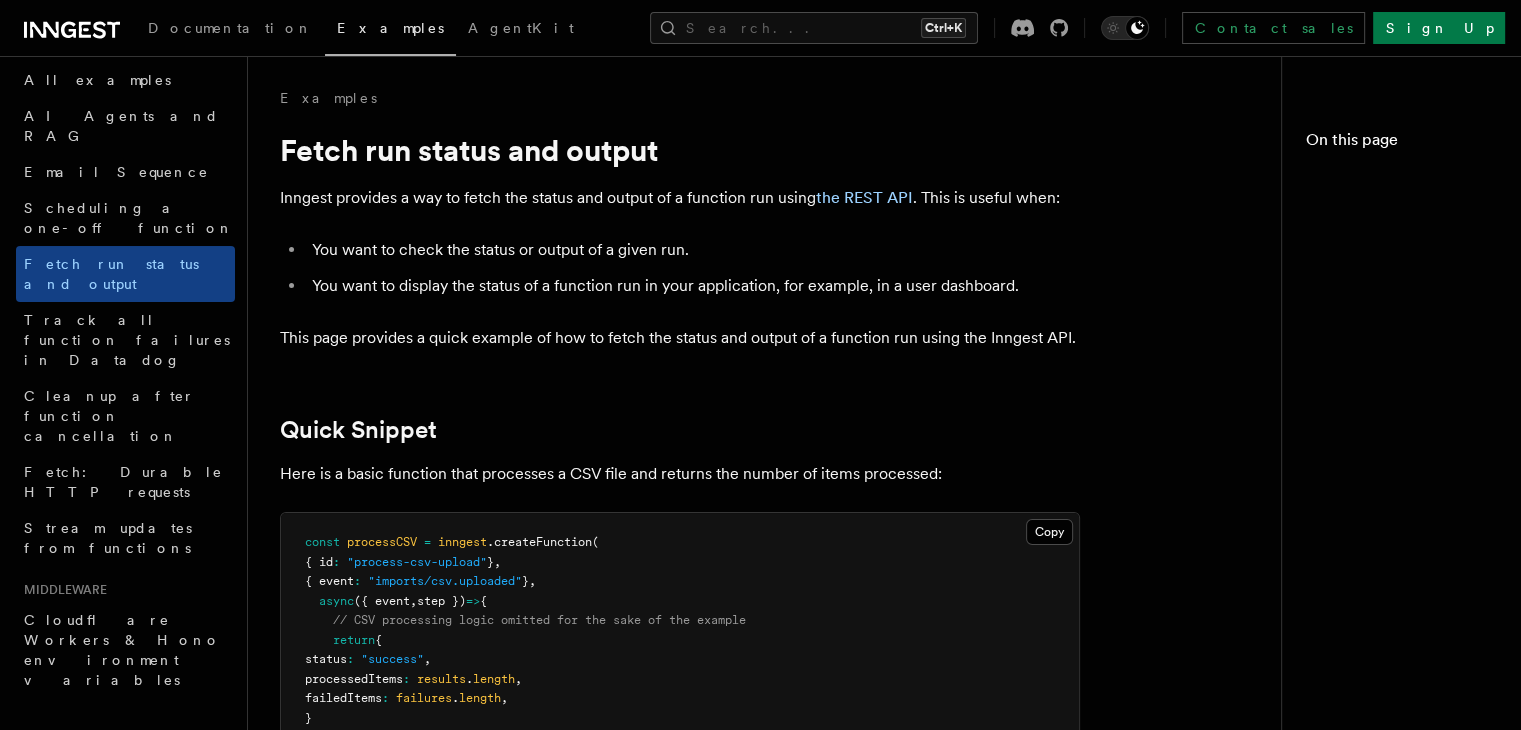scroll, scrollTop: 6, scrollLeft: 0, axis: vertical 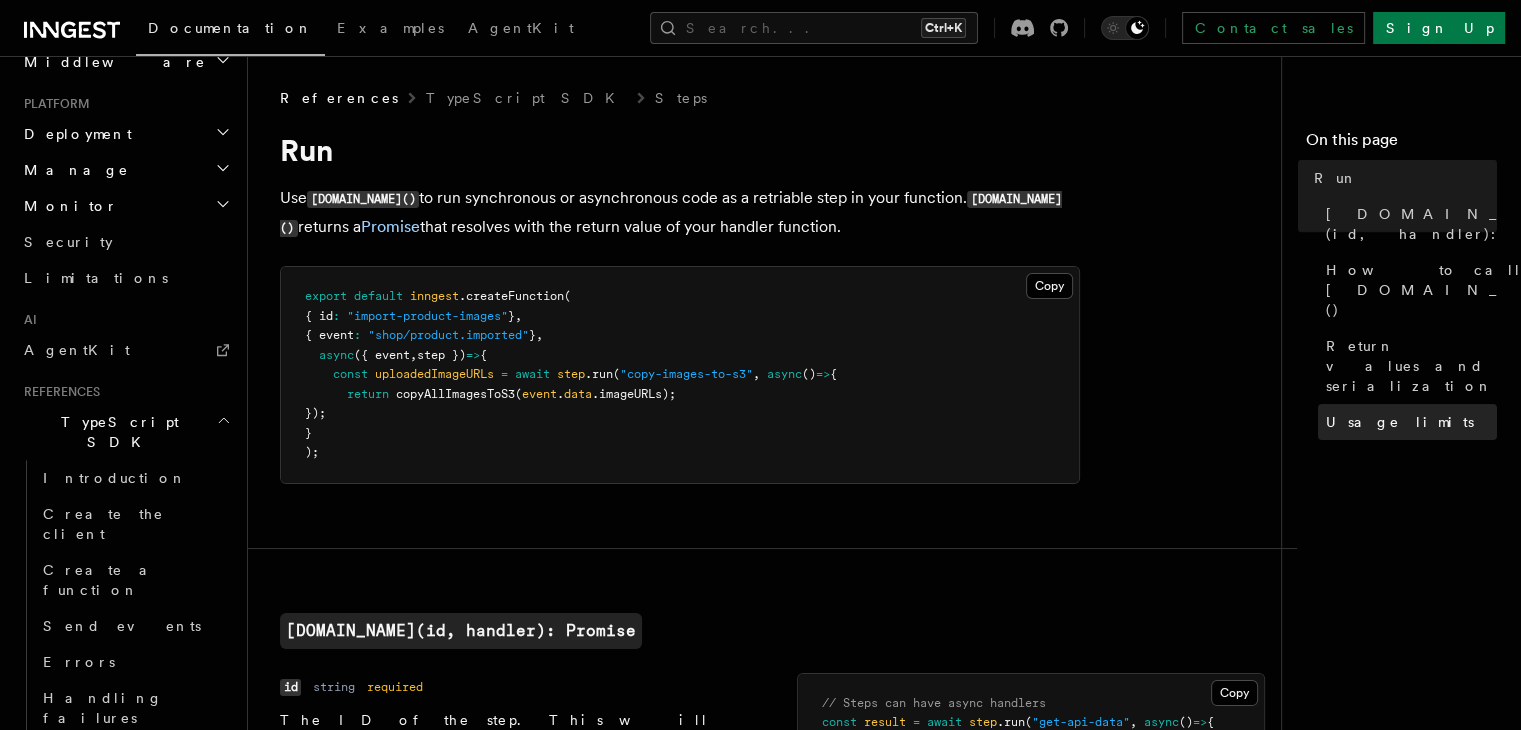 click on "Usage limits" at bounding box center (1407, 422) 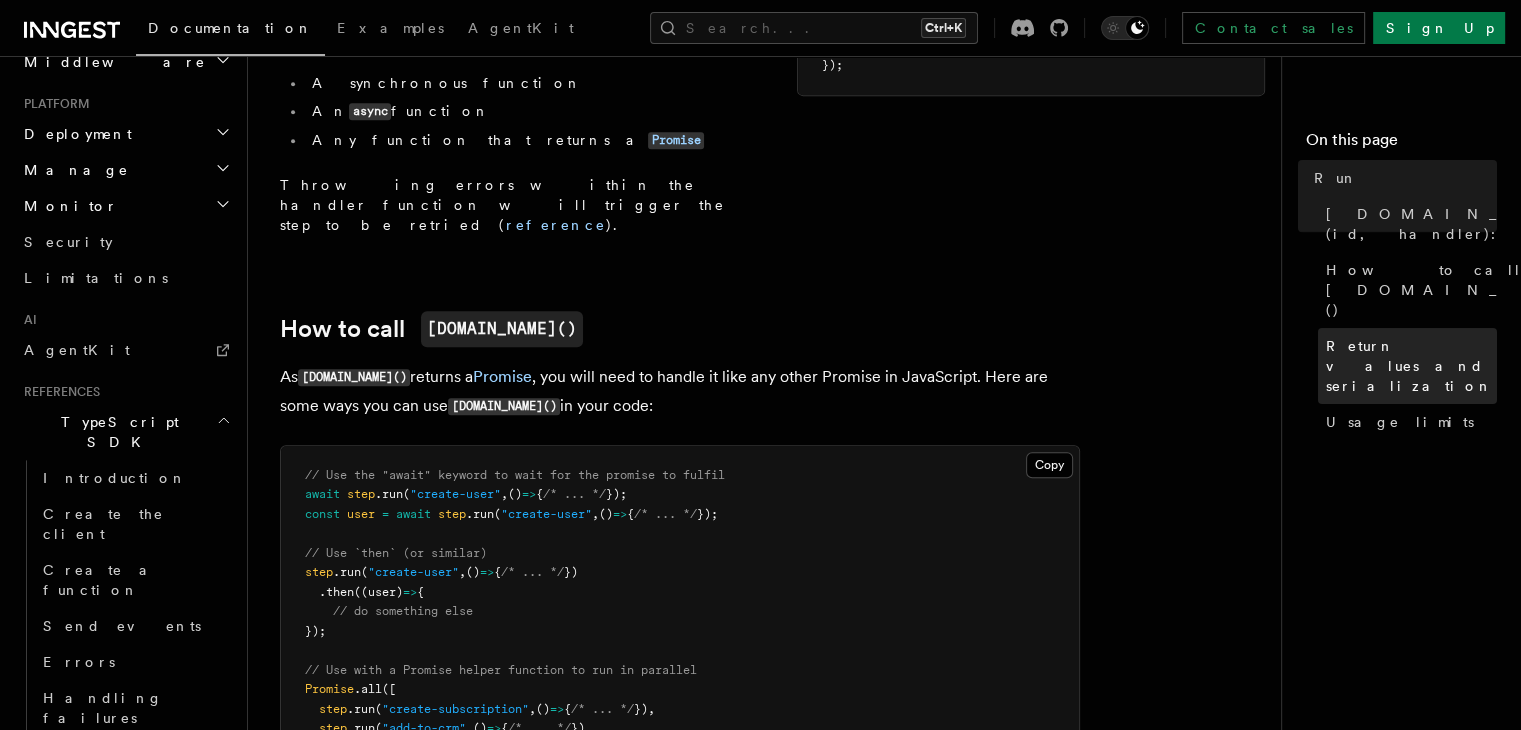 click on "Return values and serialization" at bounding box center [1411, 366] 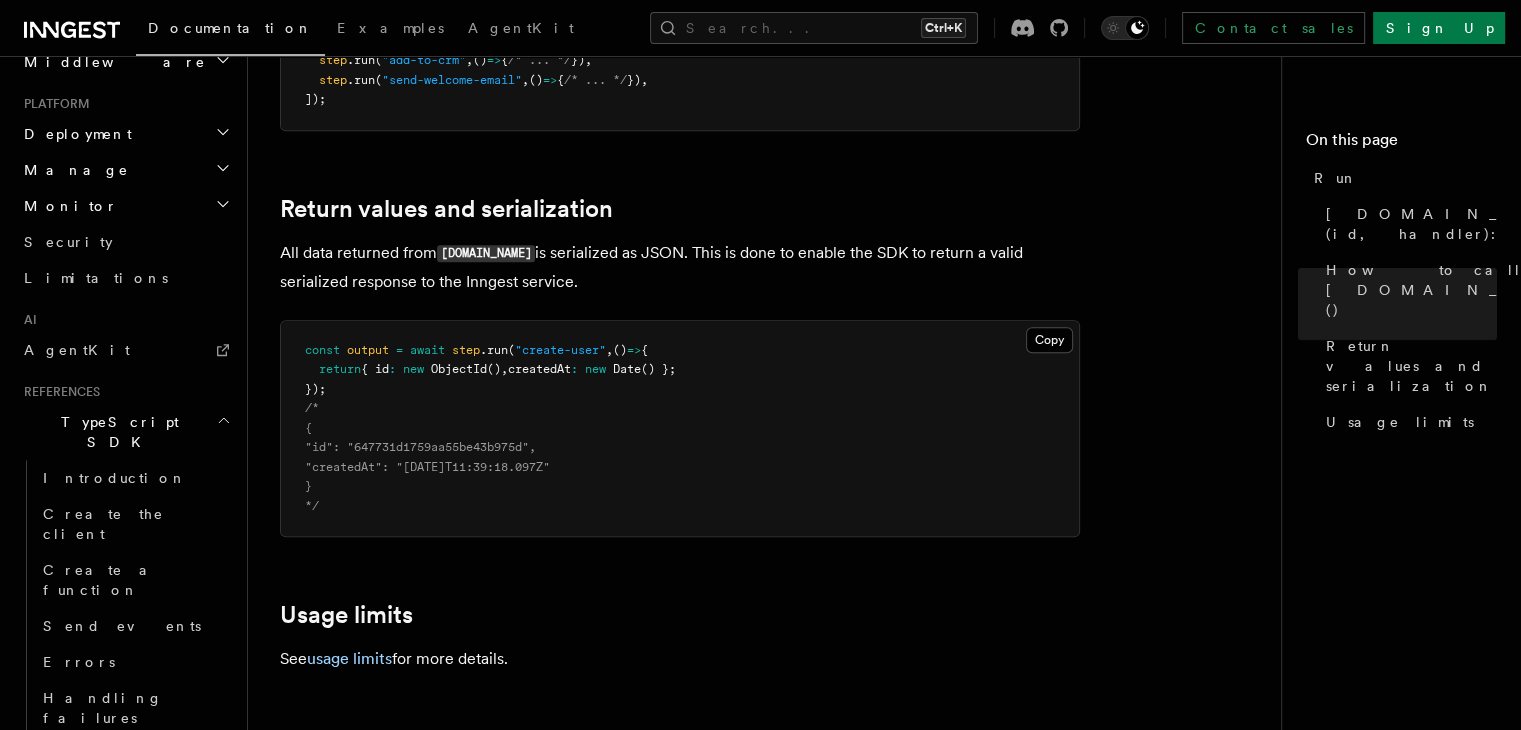 scroll, scrollTop: 1821, scrollLeft: 0, axis: vertical 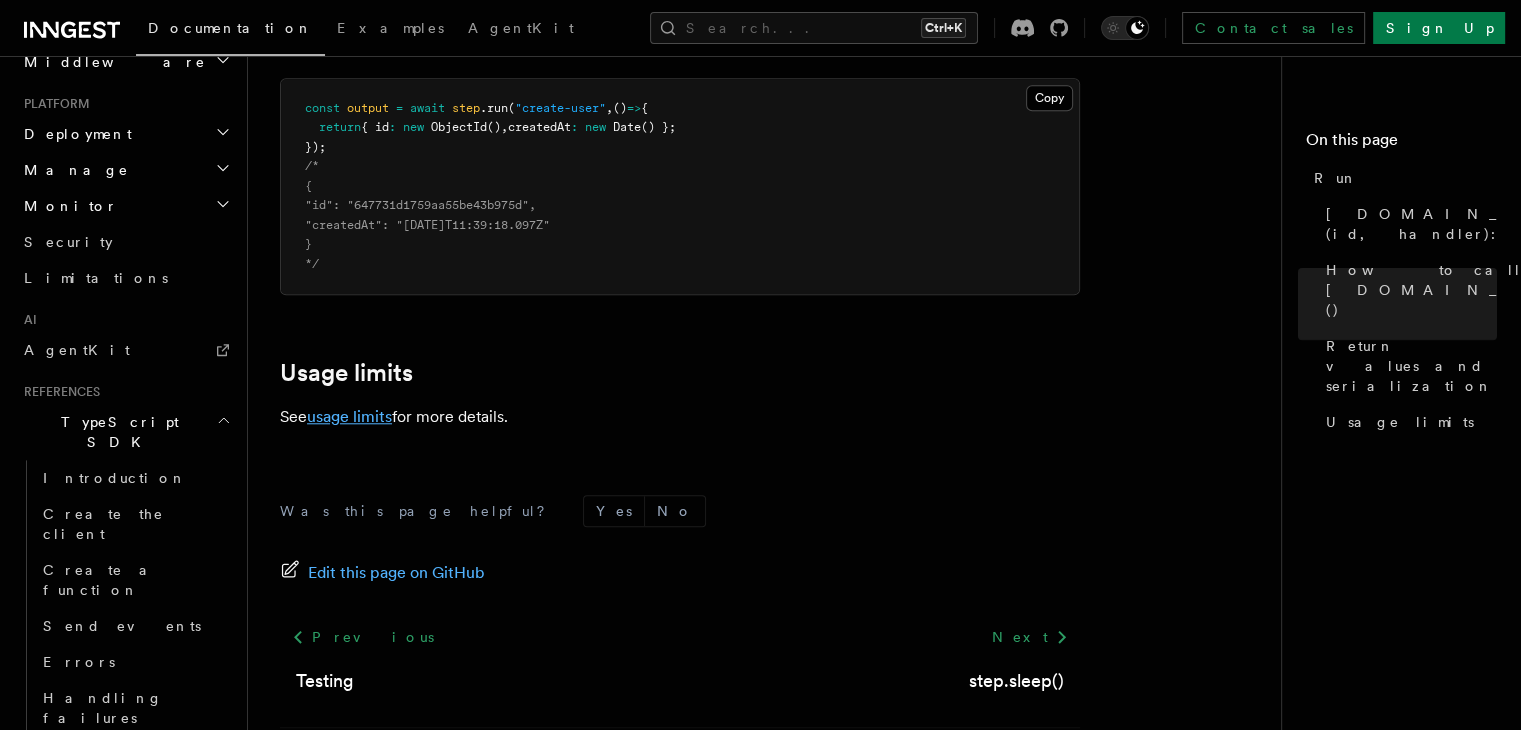 click on "usage limits" at bounding box center (349, 416) 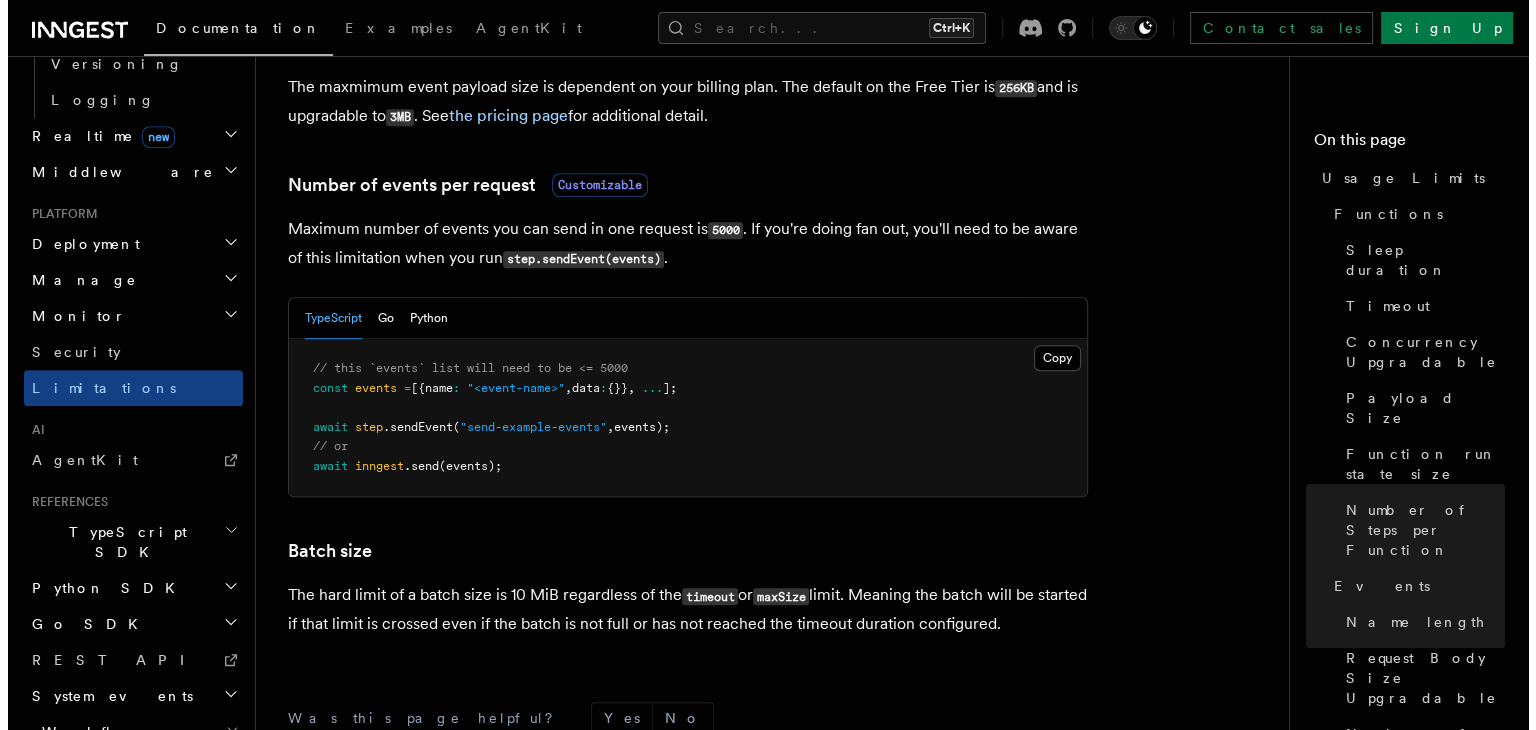 scroll, scrollTop: 2088, scrollLeft: 0, axis: vertical 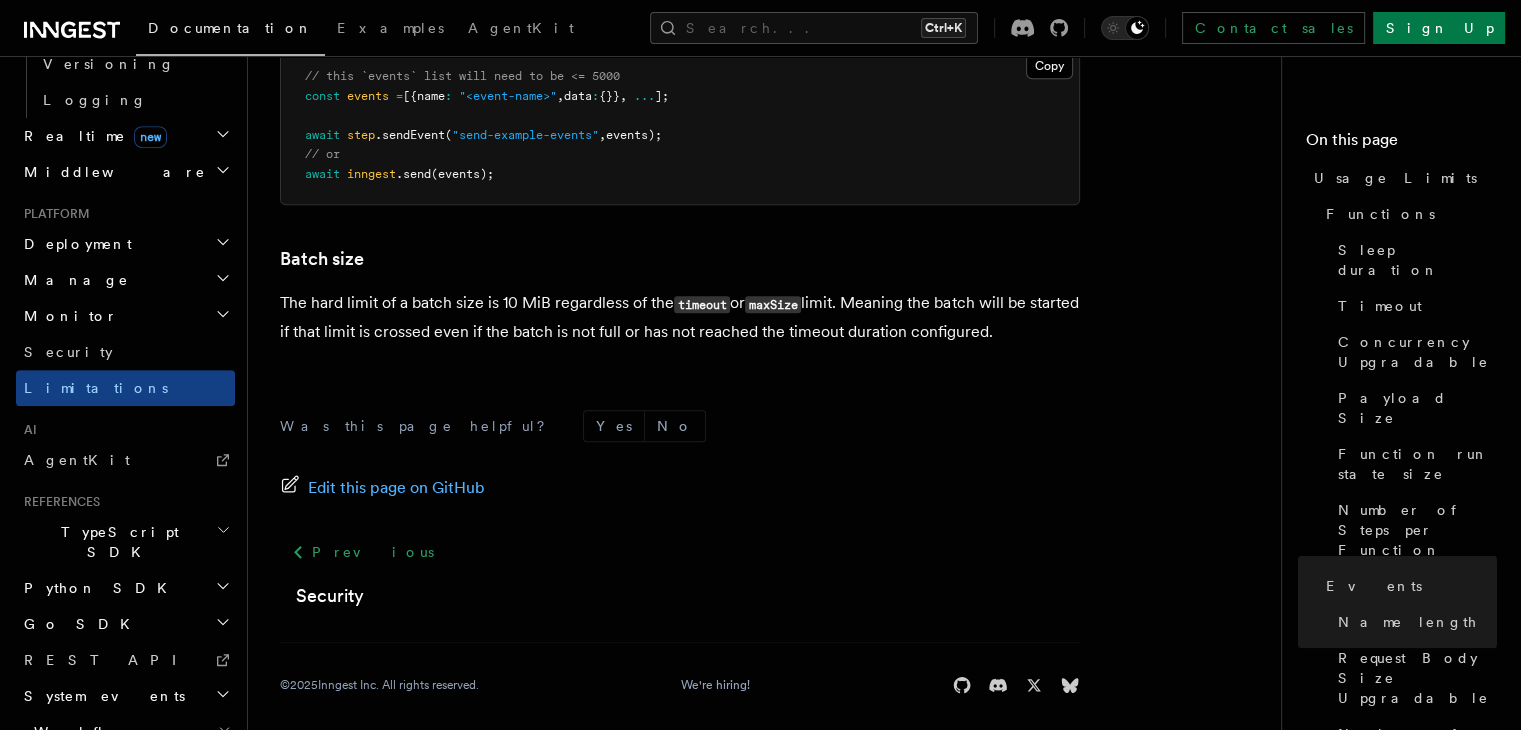 click on "Documentation Examples AgentKit Search... Ctrl+K   Contact sales Sign Up" at bounding box center [760, 28] 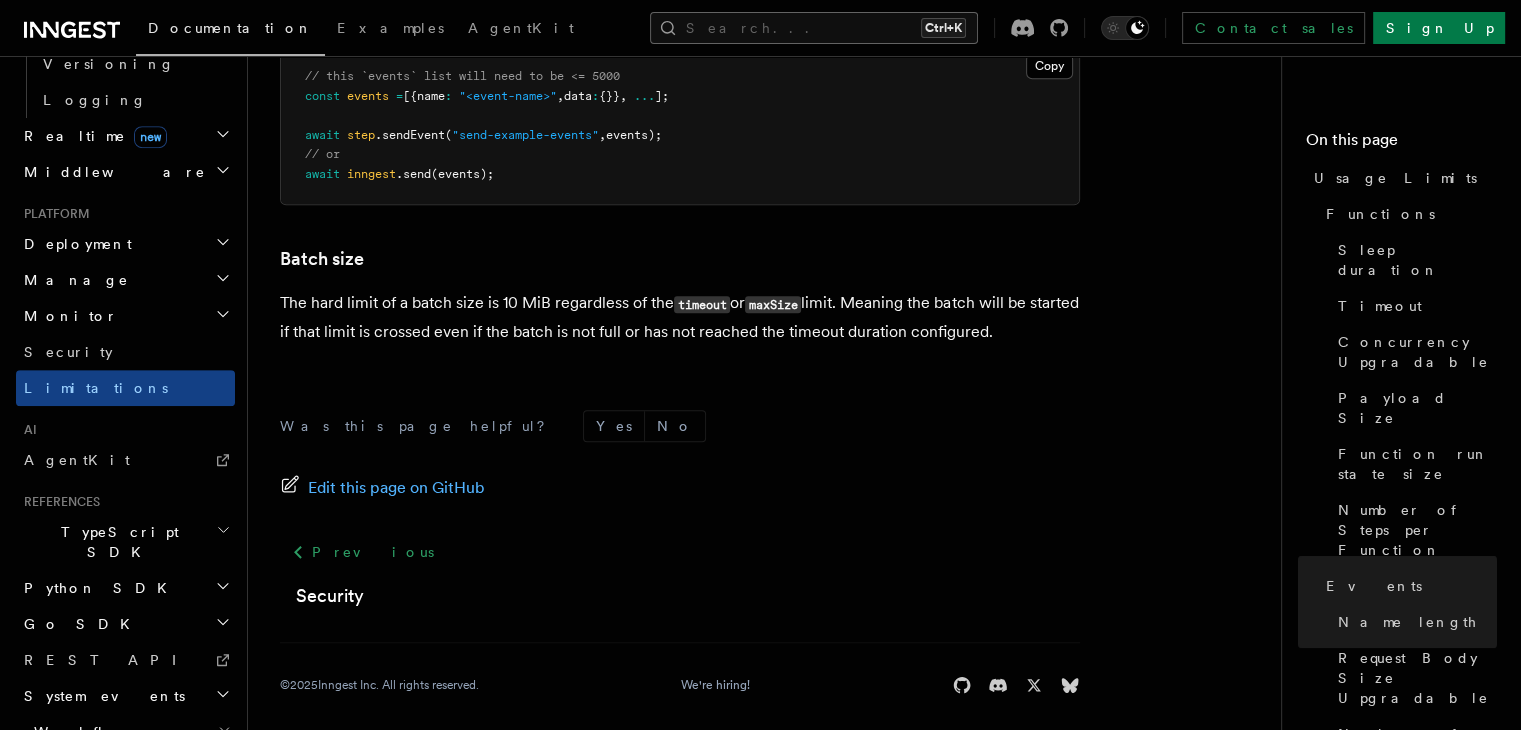 click on "Search... Ctrl+K" at bounding box center [814, 28] 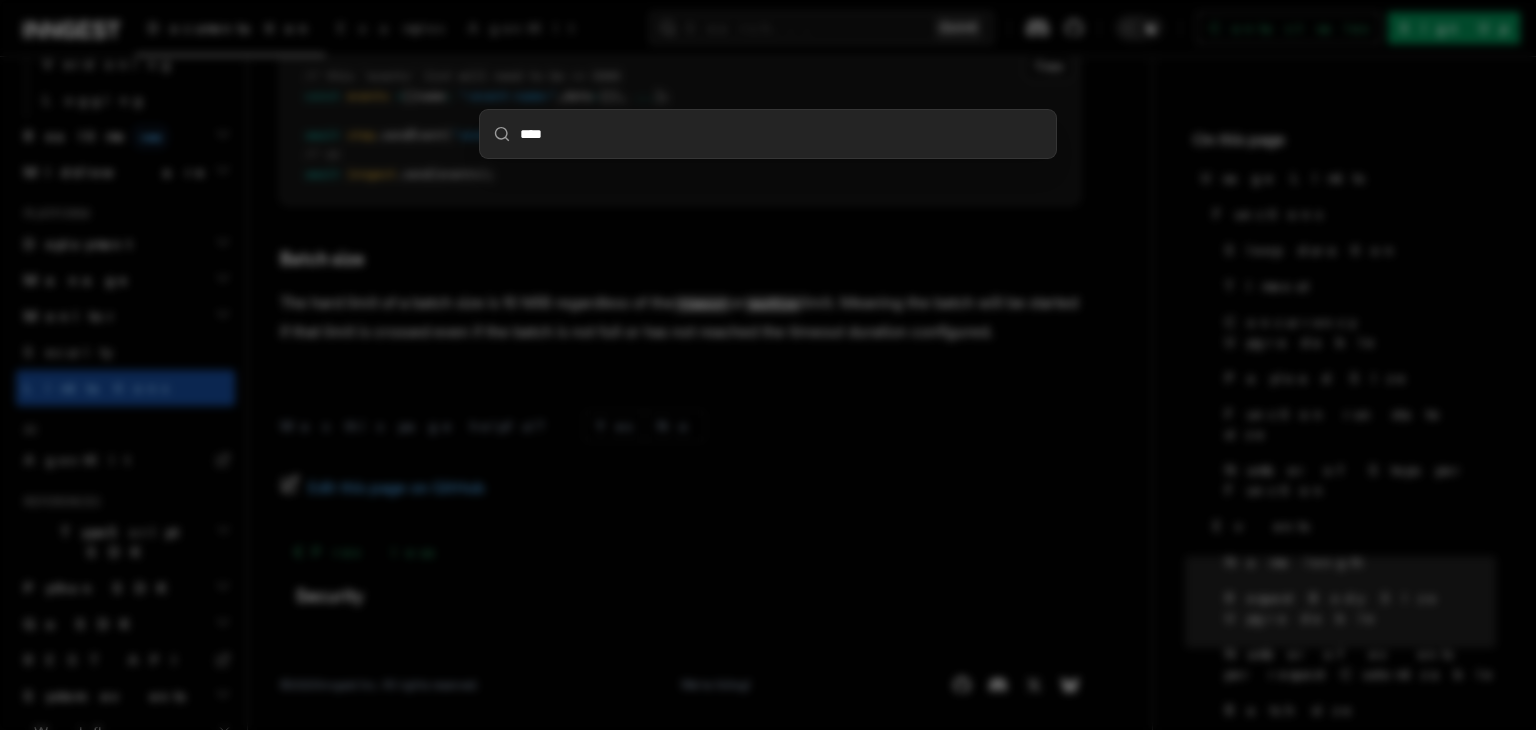 type on "*****" 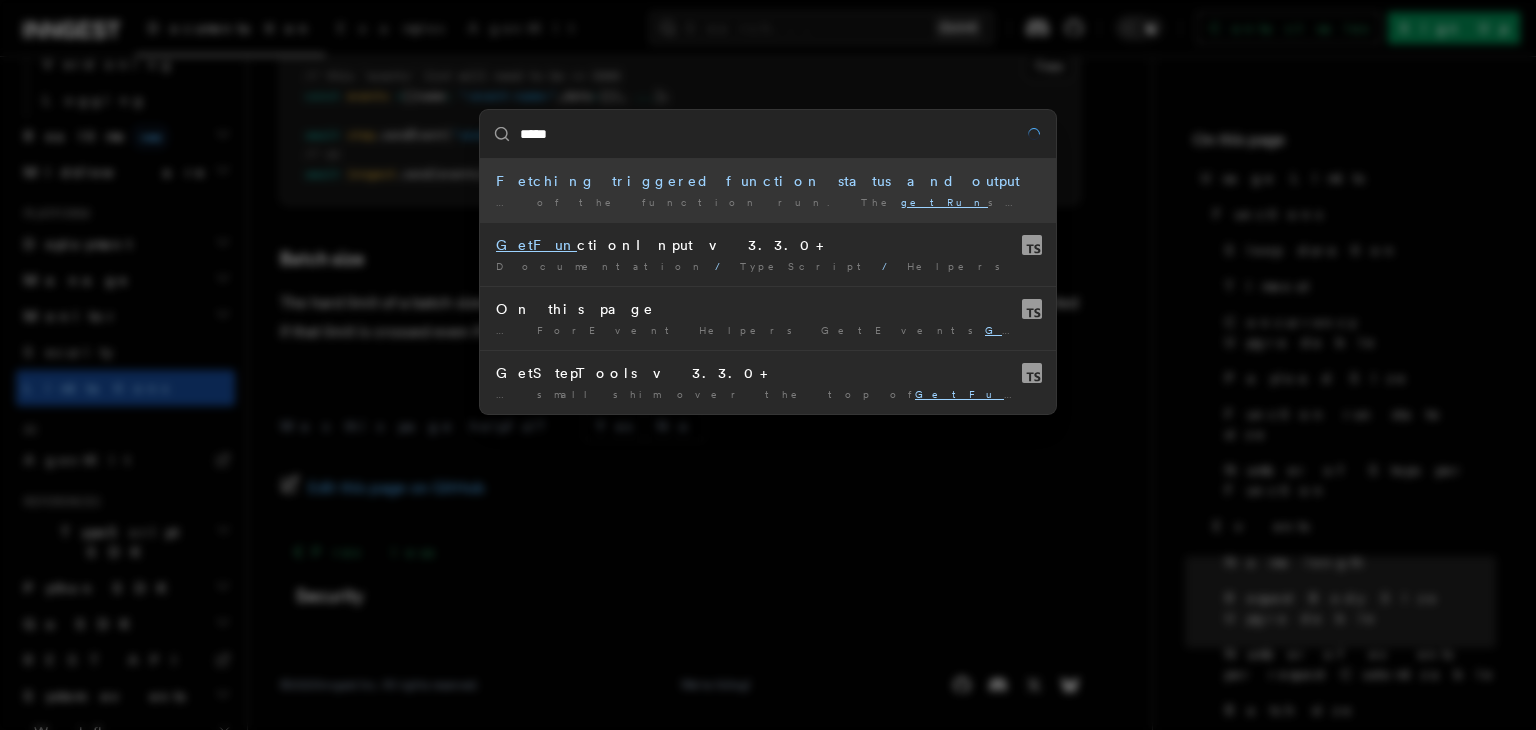 type 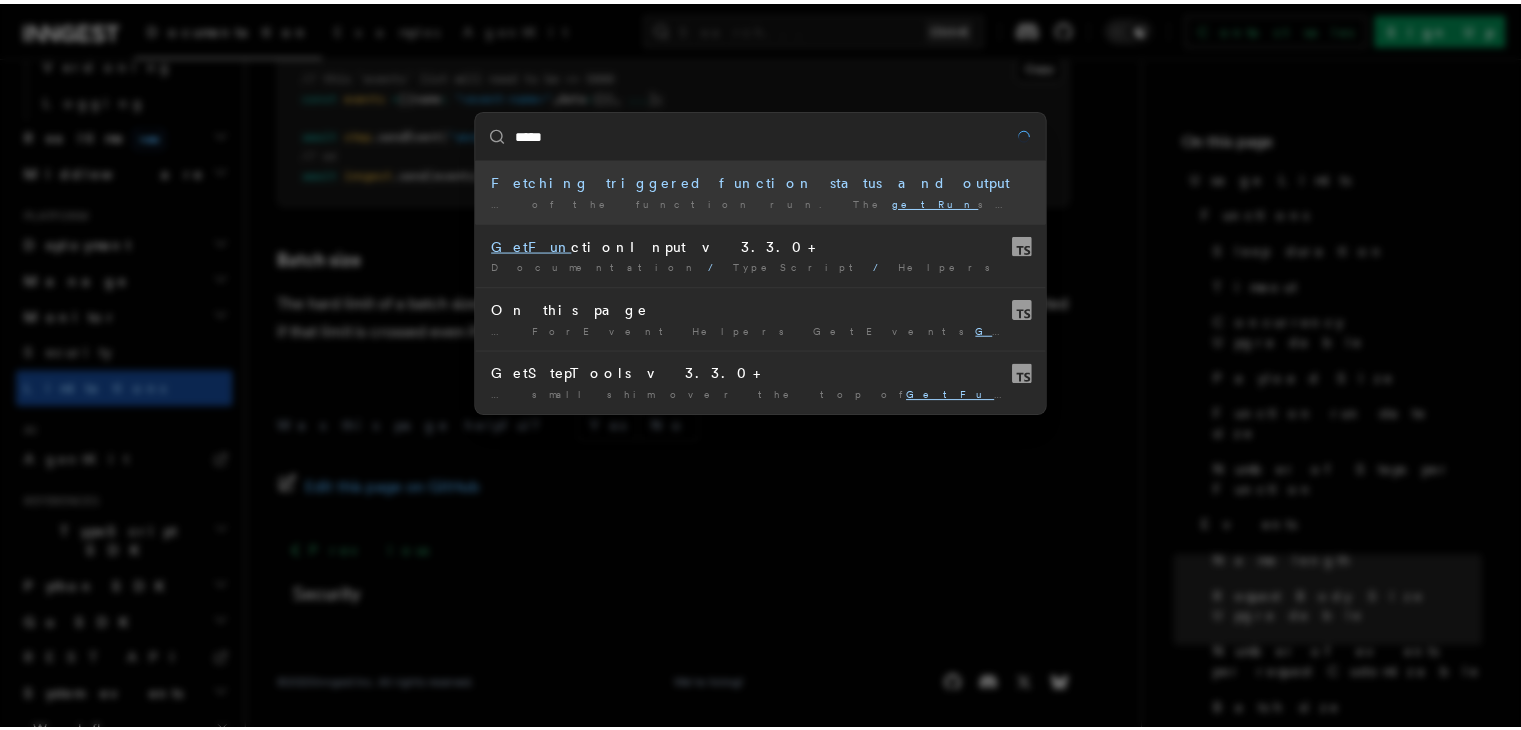 scroll, scrollTop: 14, scrollLeft: 0, axis: vertical 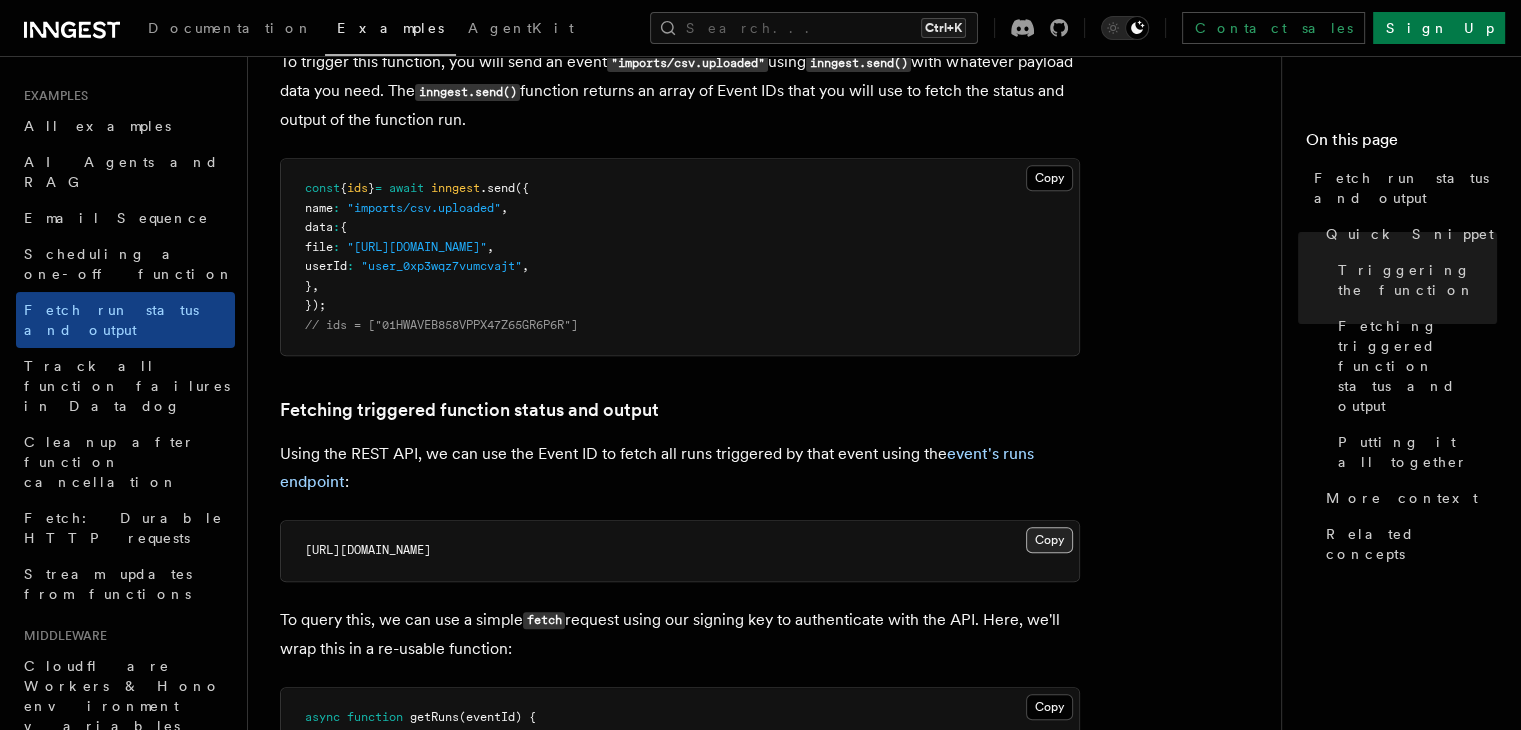 click on "Copy Copied" at bounding box center [1049, 540] 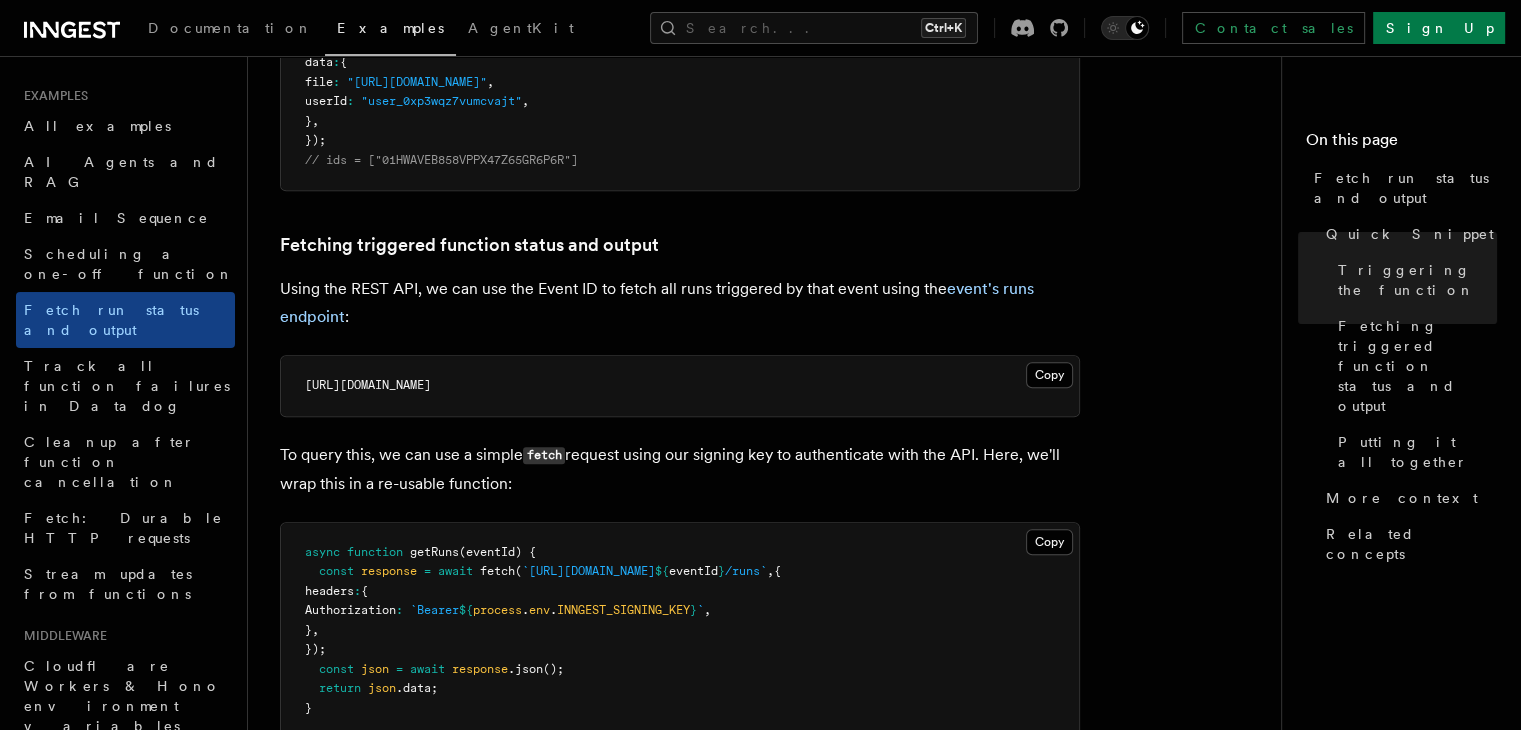 scroll, scrollTop: 1024, scrollLeft: 0, axis: vertical 